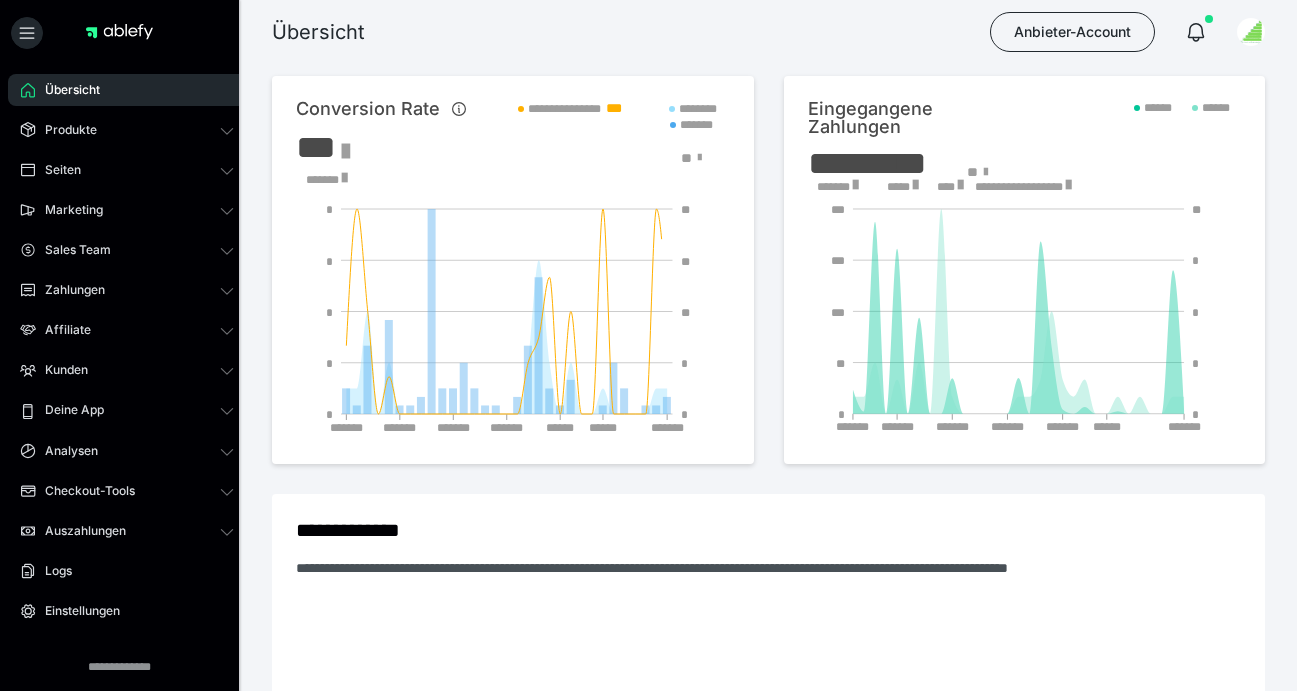 scroll, scrollTop: 0, scrollLeft: 0, axis: both 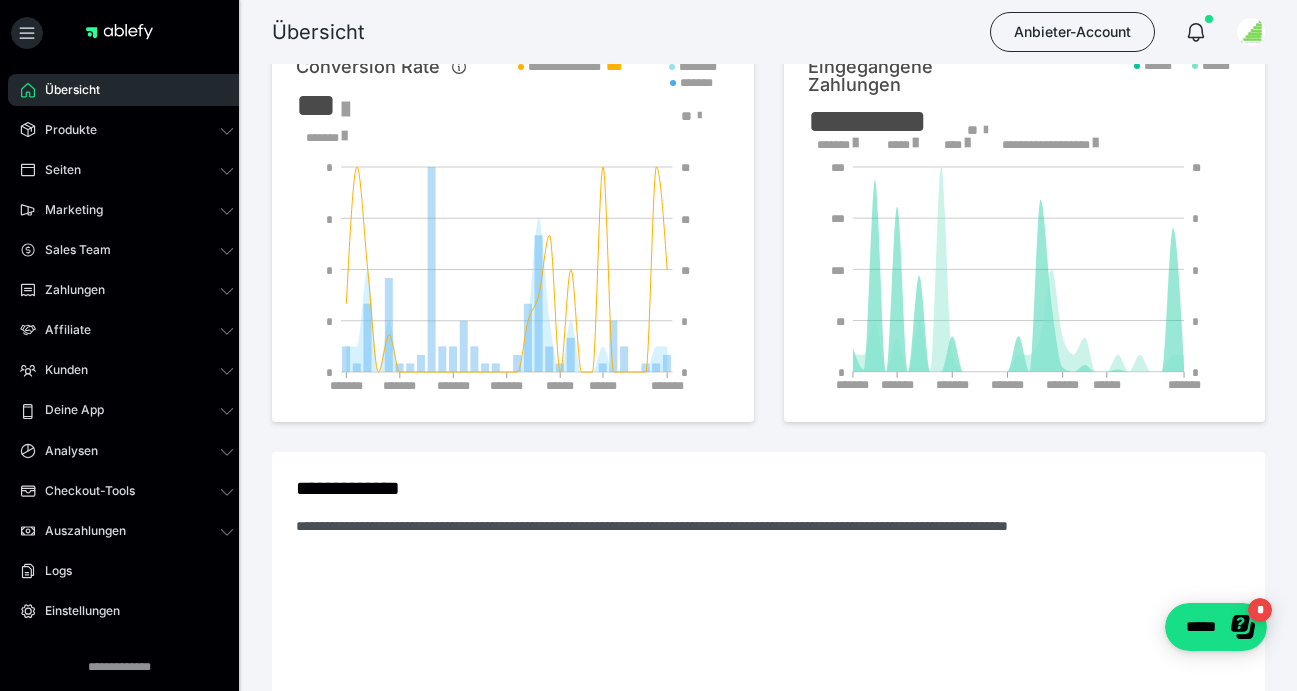 click at bounding box center (1095, 143) 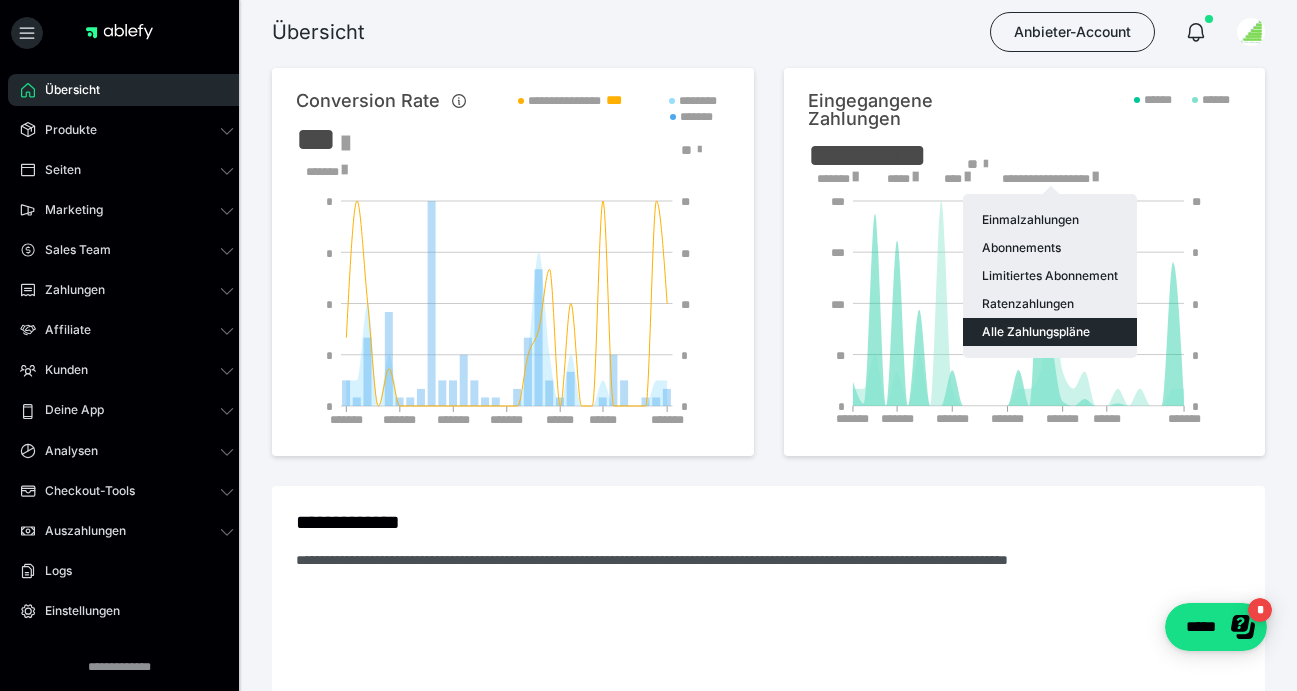 scroll, scrollTop: 0, scrollLeft: 0, axis: both 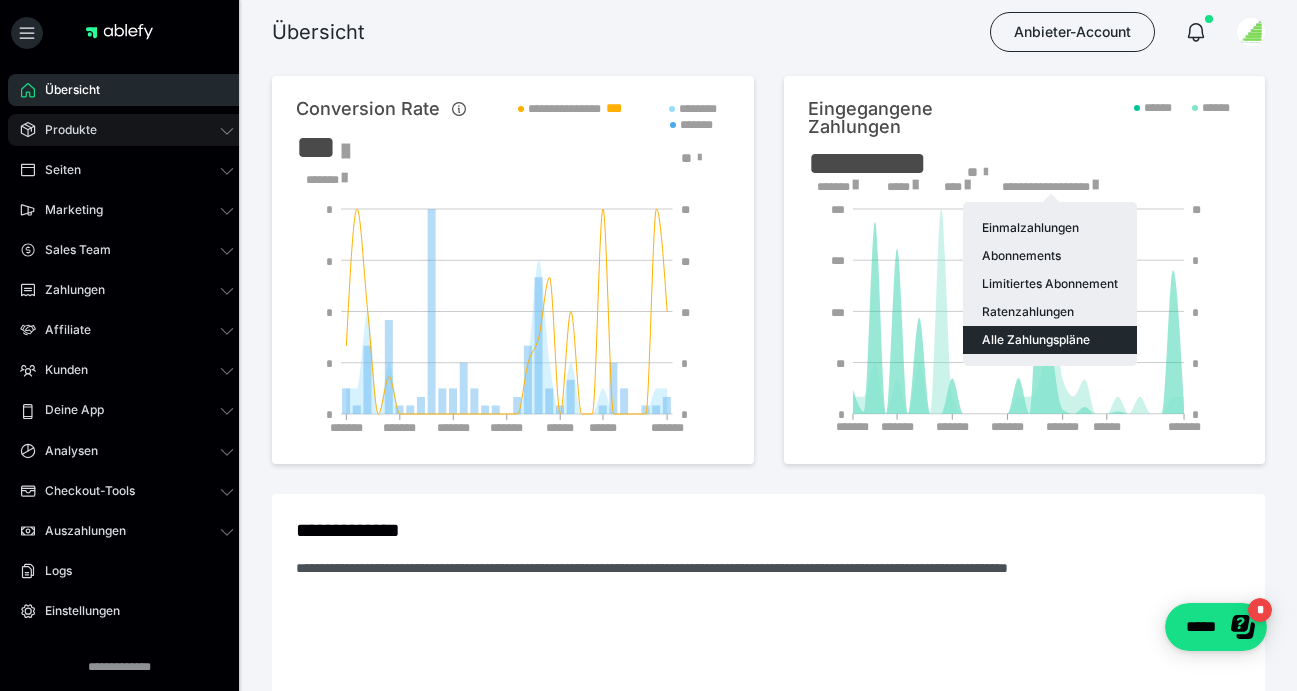 click on "Produkte" at bounding box center (64, 130) 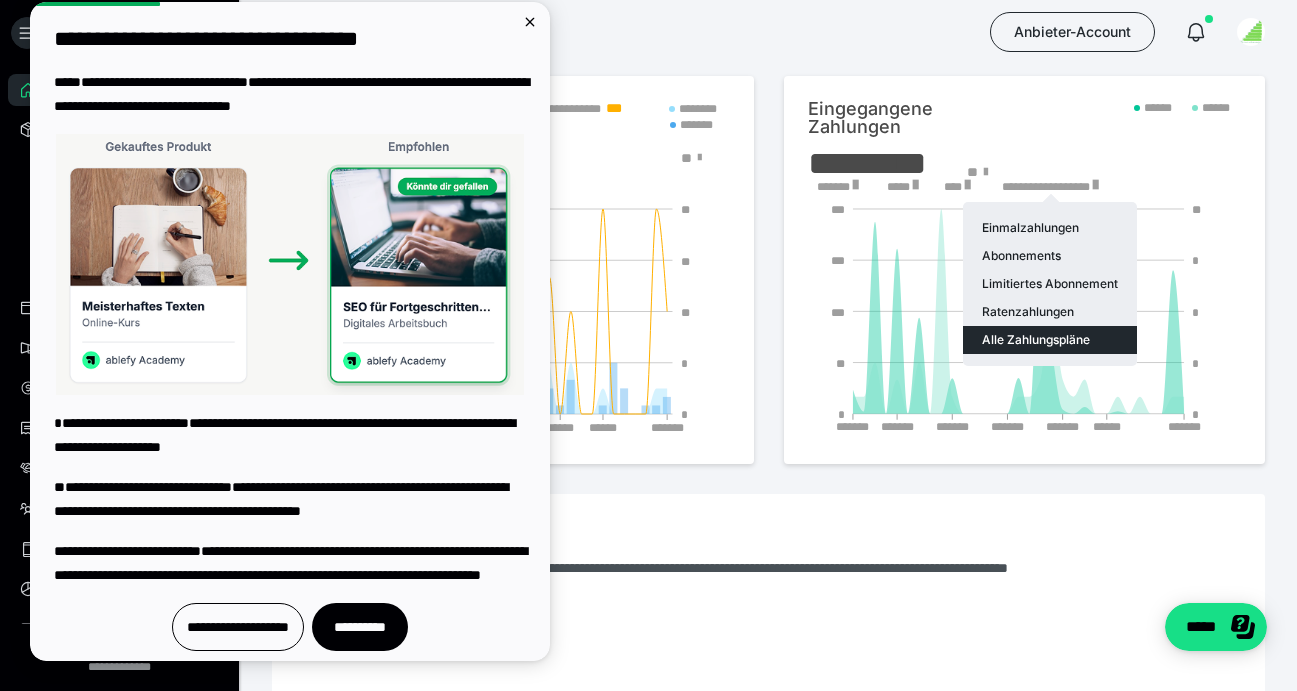 scroll, scrollTop: 0, scrollLeft: 0, axis: both 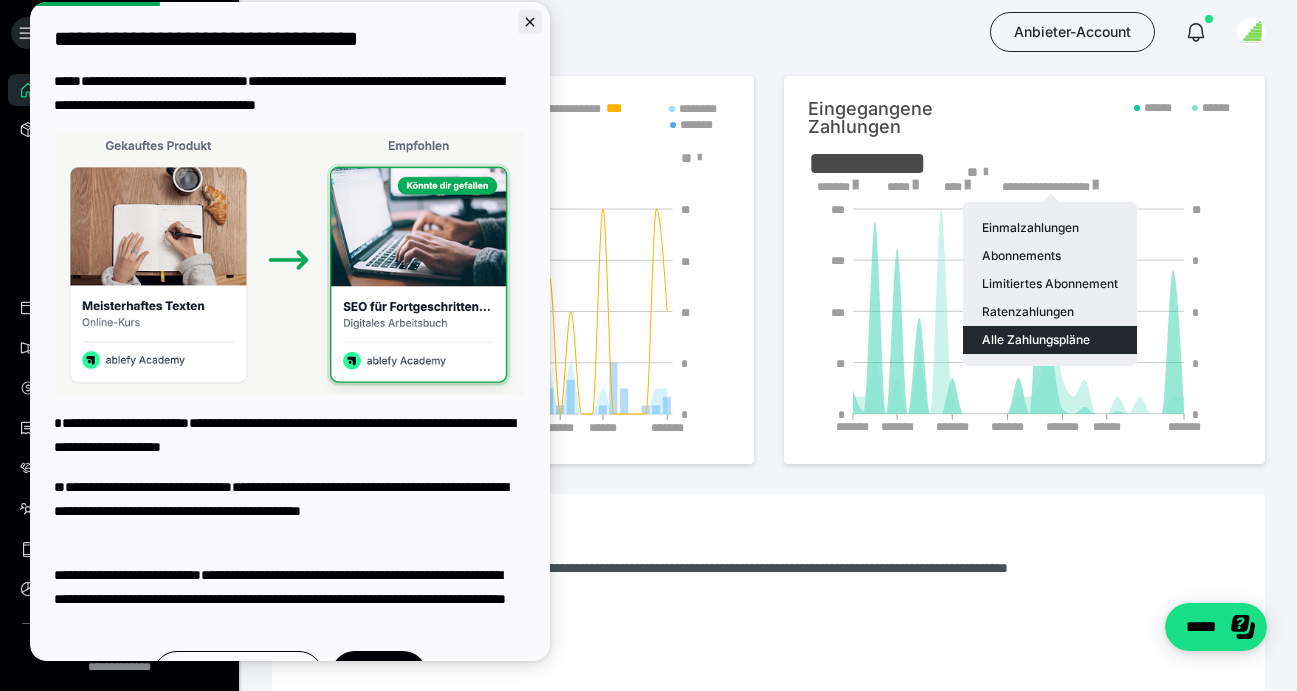 click 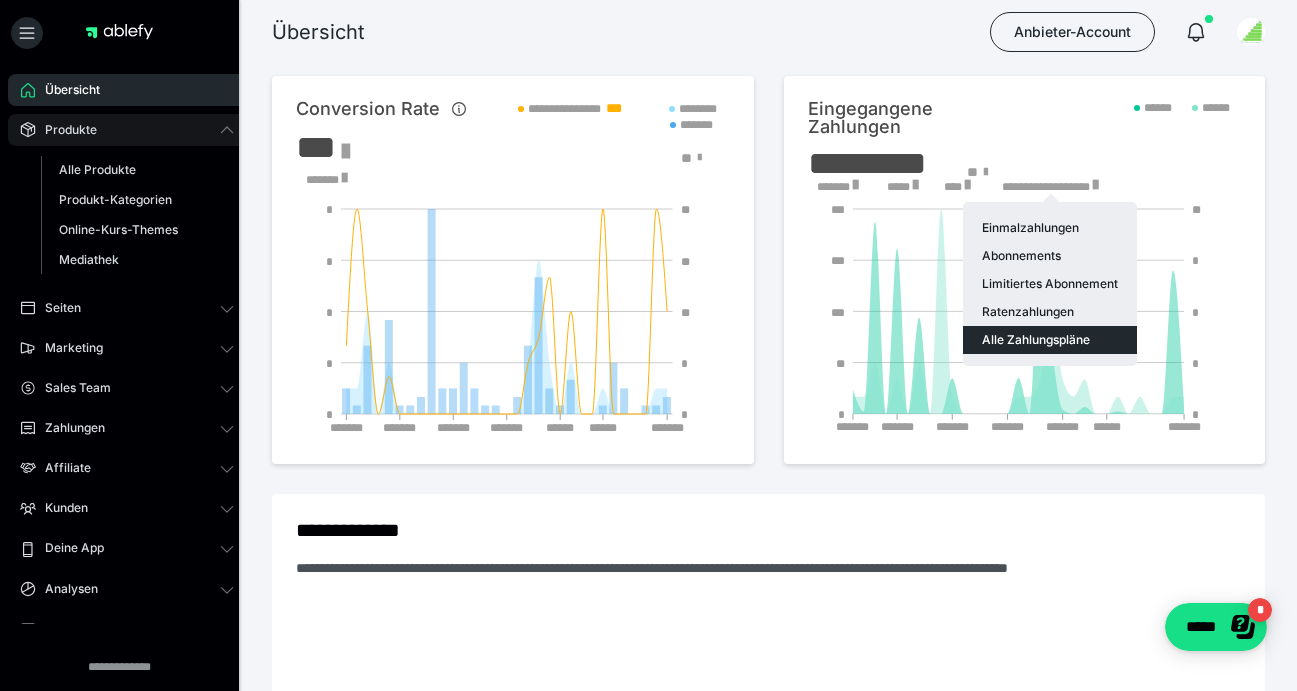 scroll, scrollTop: 0, scrollLeft: 0, axis: both 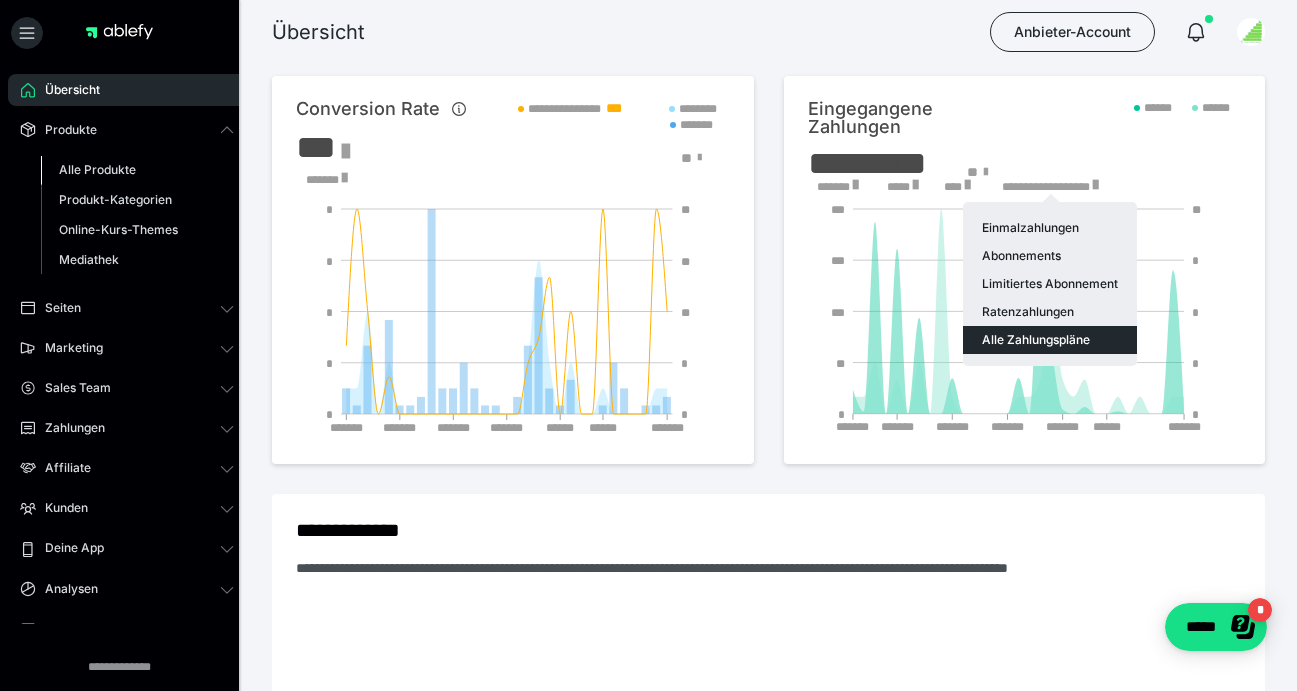 click on "Alle Produkte" at bounding box center (97, 169) 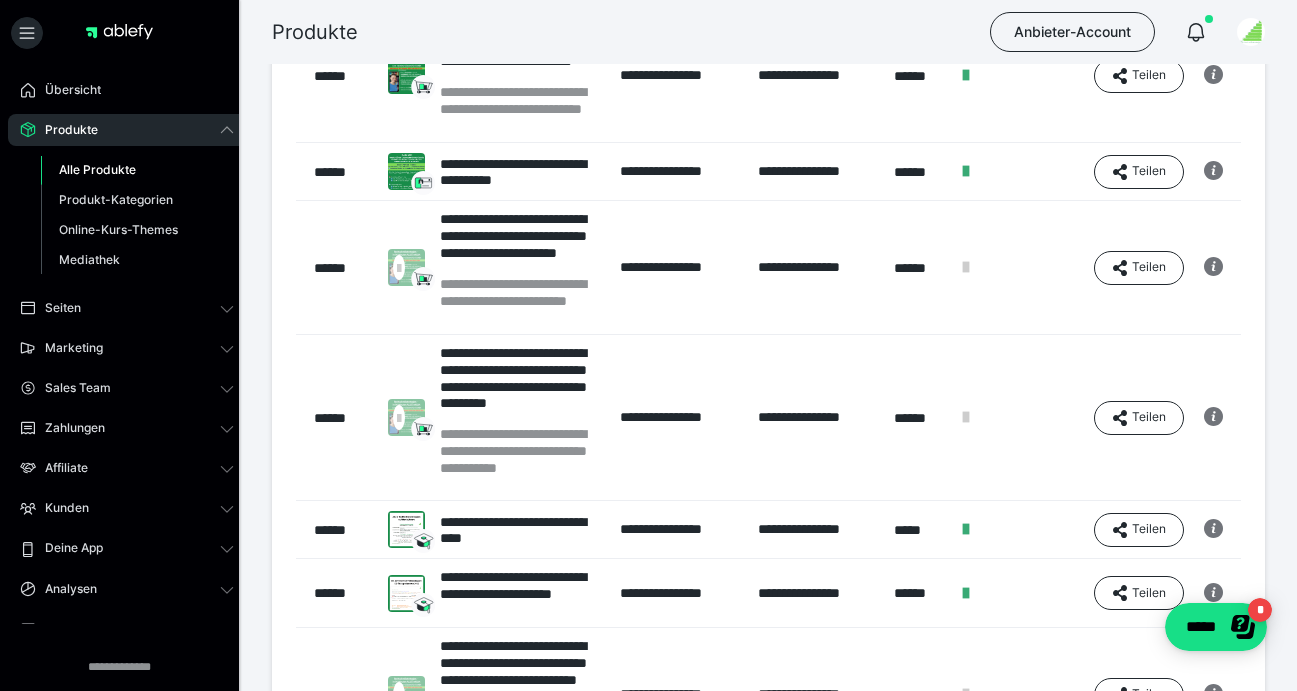 scroll, scrollTop: 371, scrollLeft: 0, axis: vertical 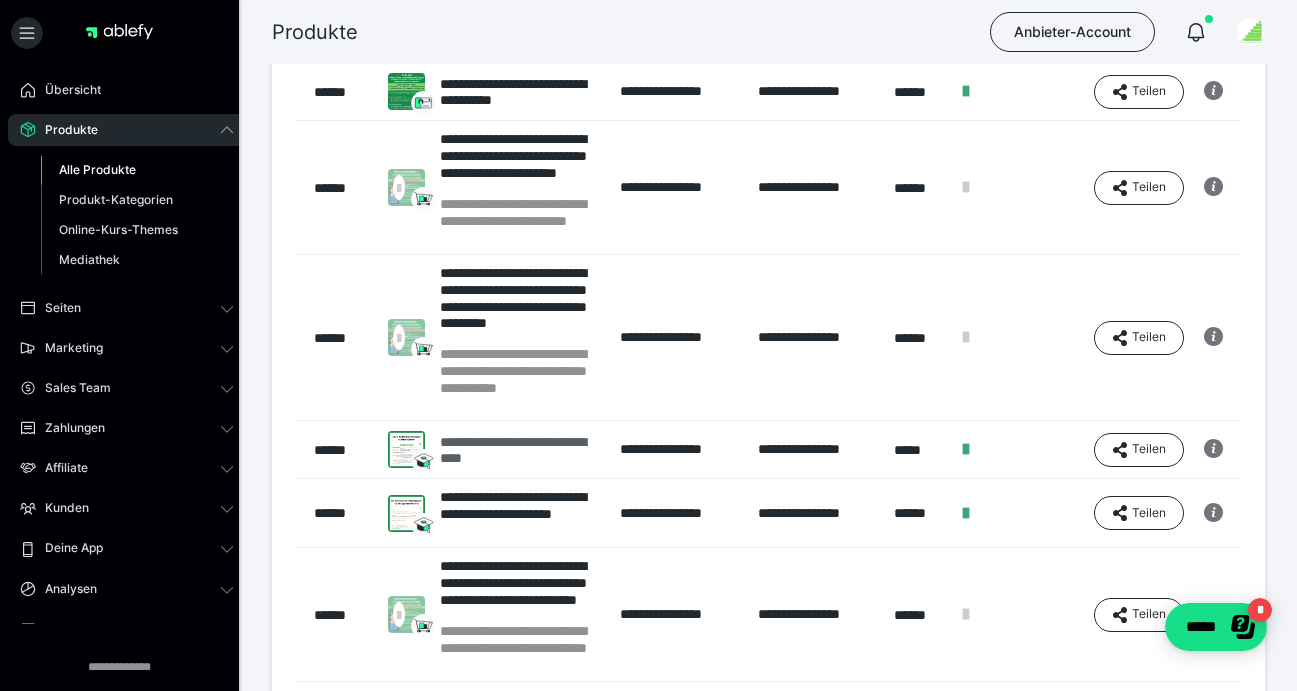click on "**********" at bounding box center (520, 450) 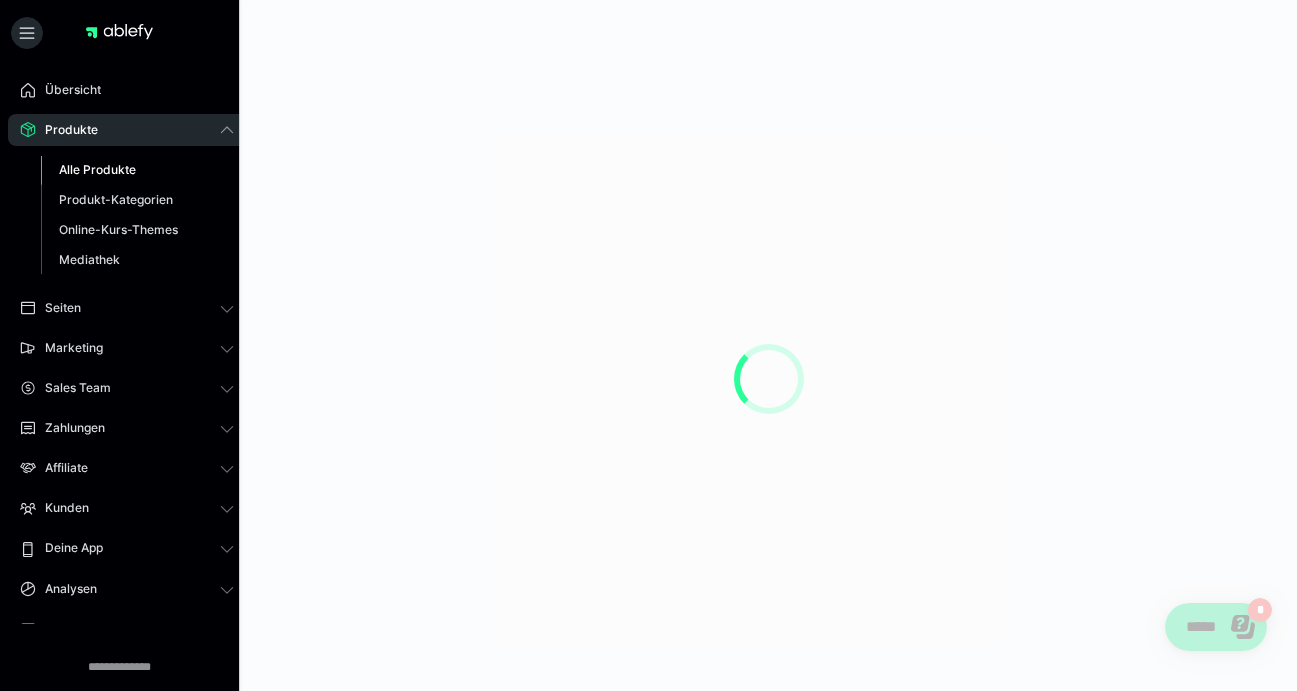 scroll, scrollTop: 0, scrollLeft: 0, axis: both 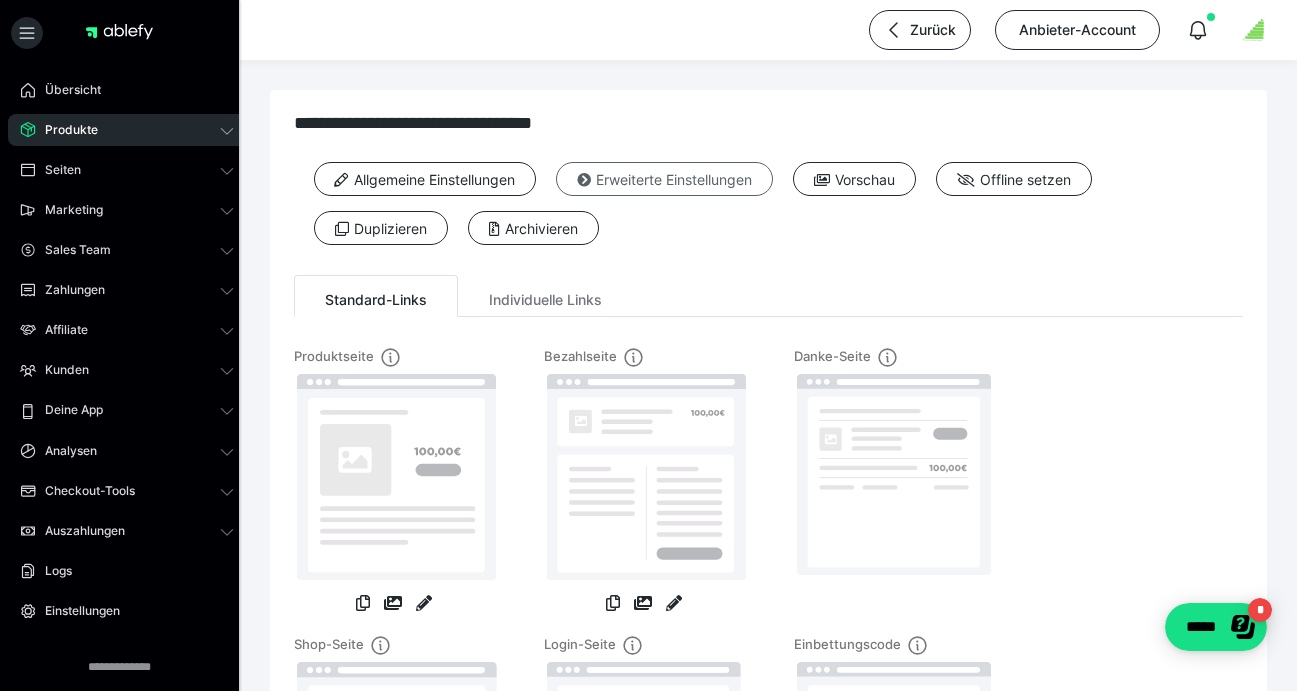 click on "Erweiterte Einstellungen" at bounding box center (664, 179) 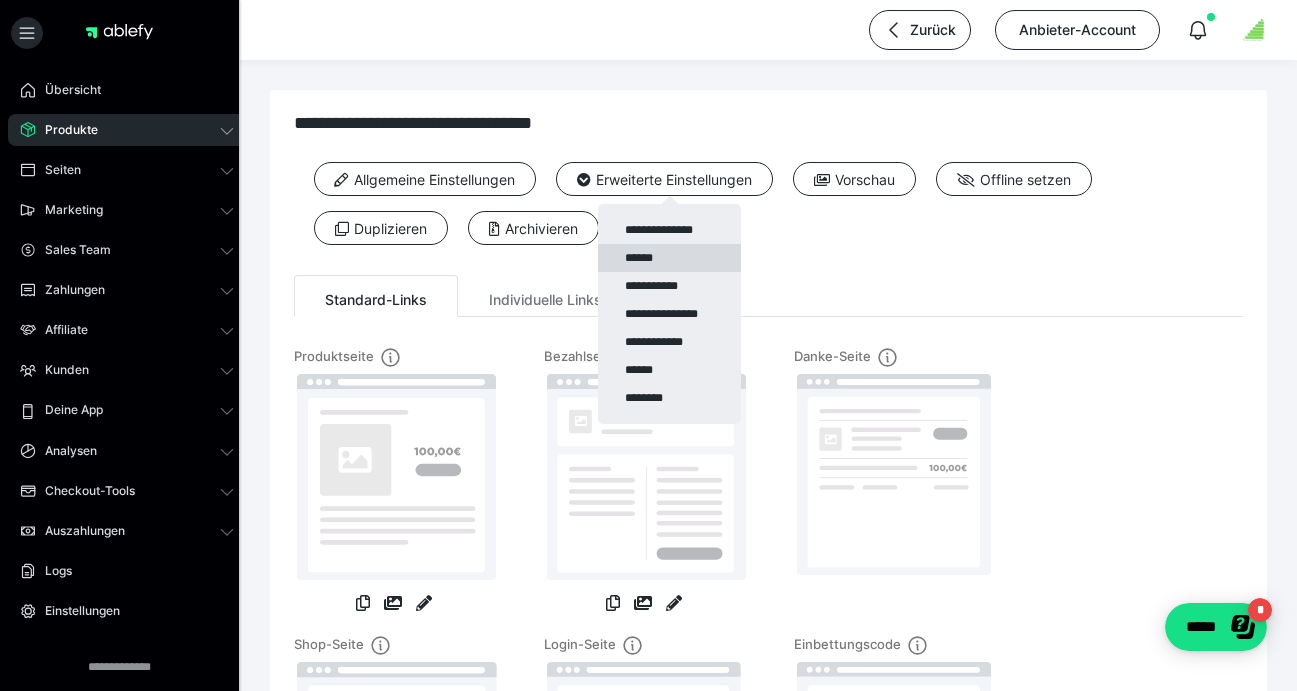 click on "******" at bounding box center (669, 258) 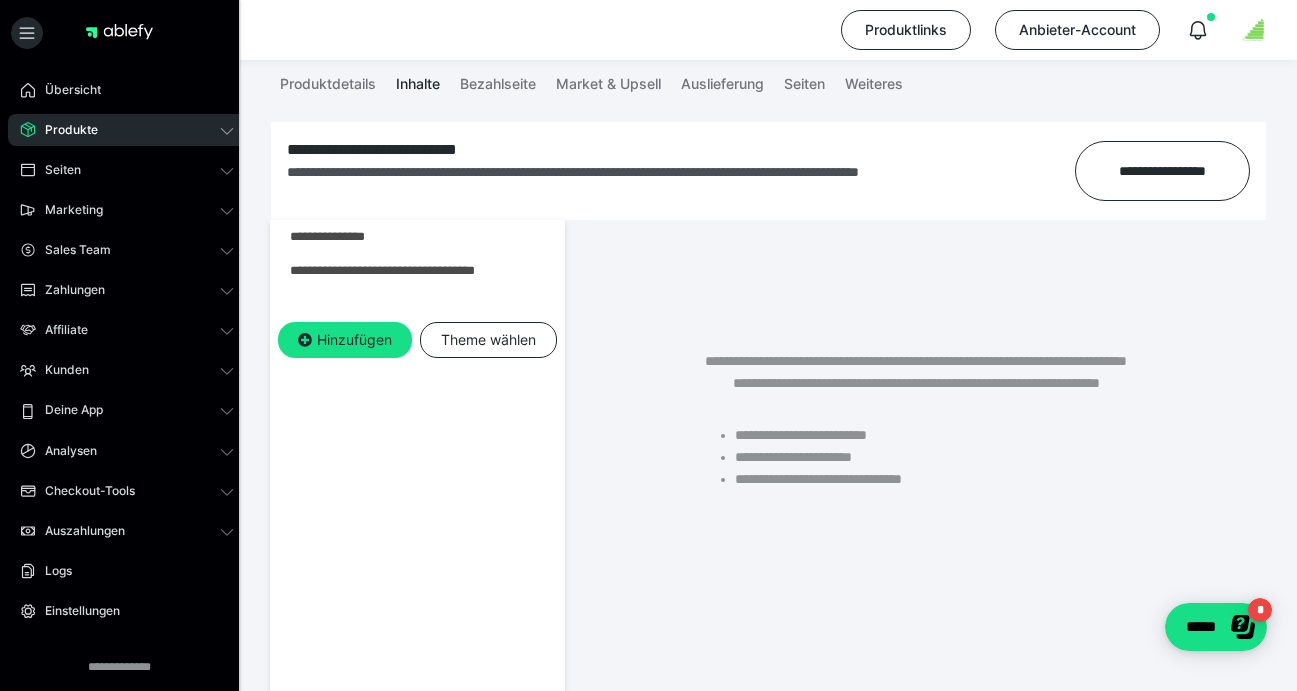 scroll, scrollTop: 252, scrollLeft: 0, axis: vertical 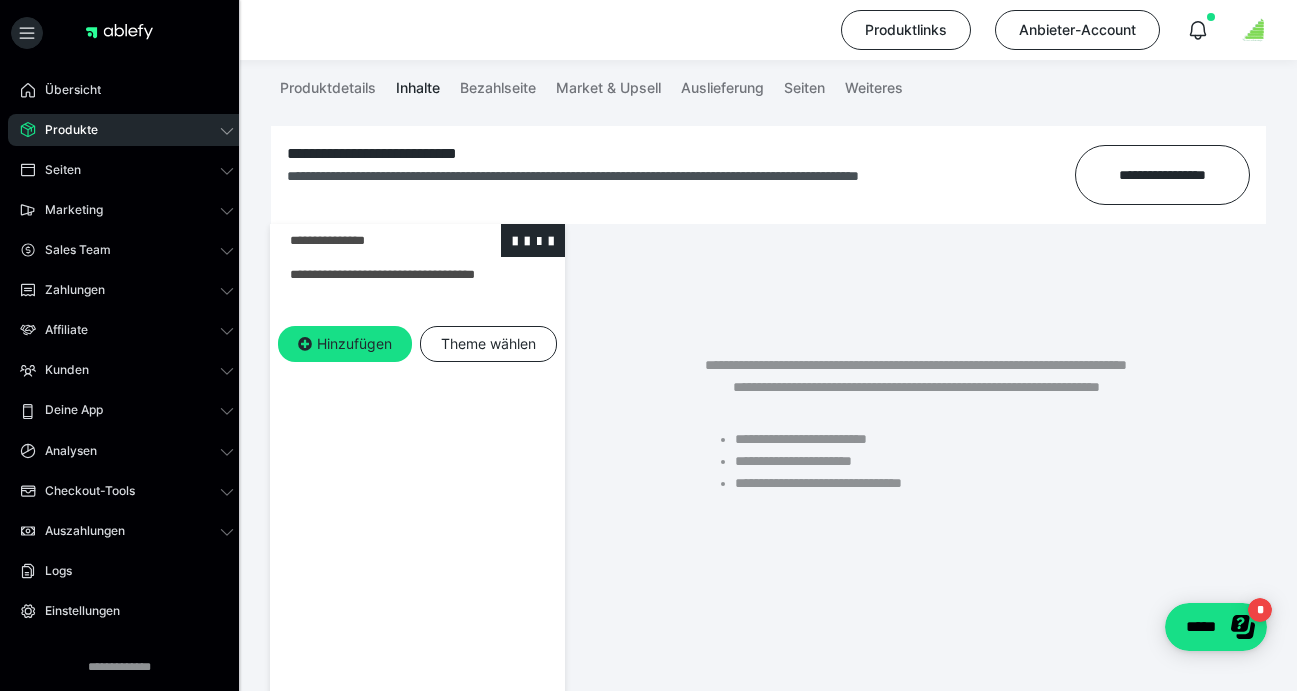 click at bounding box center [365, 240] 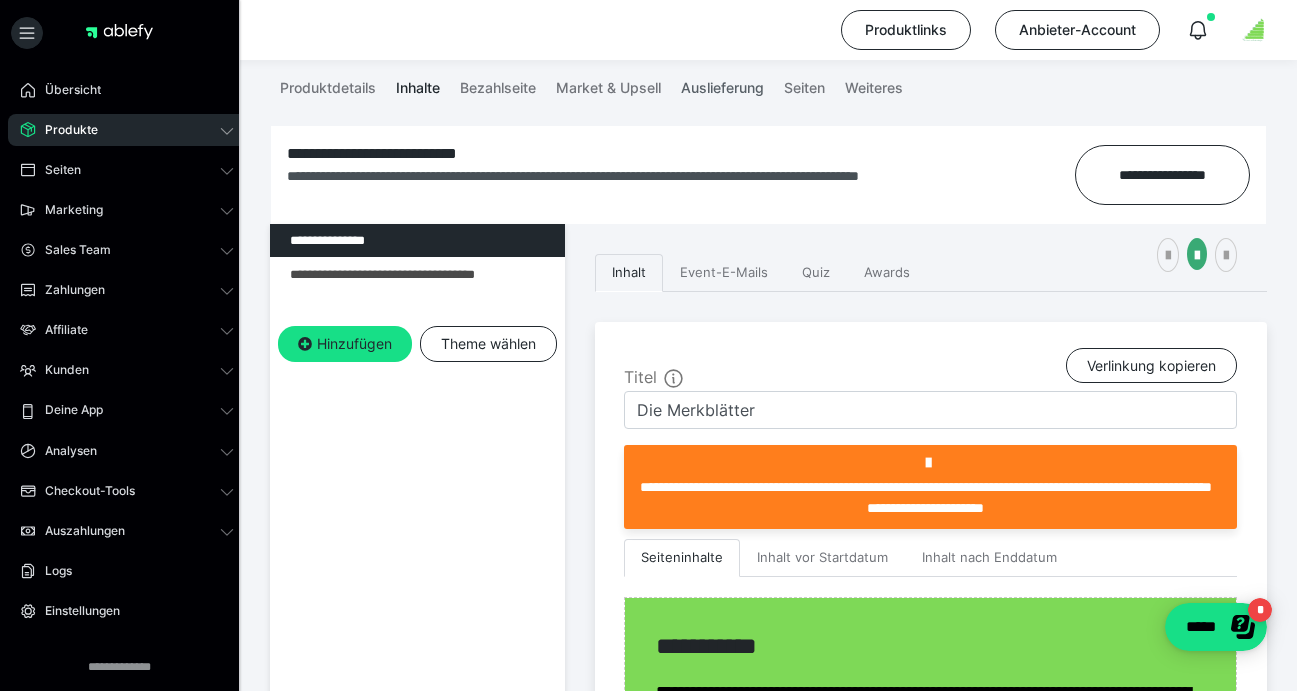 click on "Auslieferung" at bounding box center (722, 84) 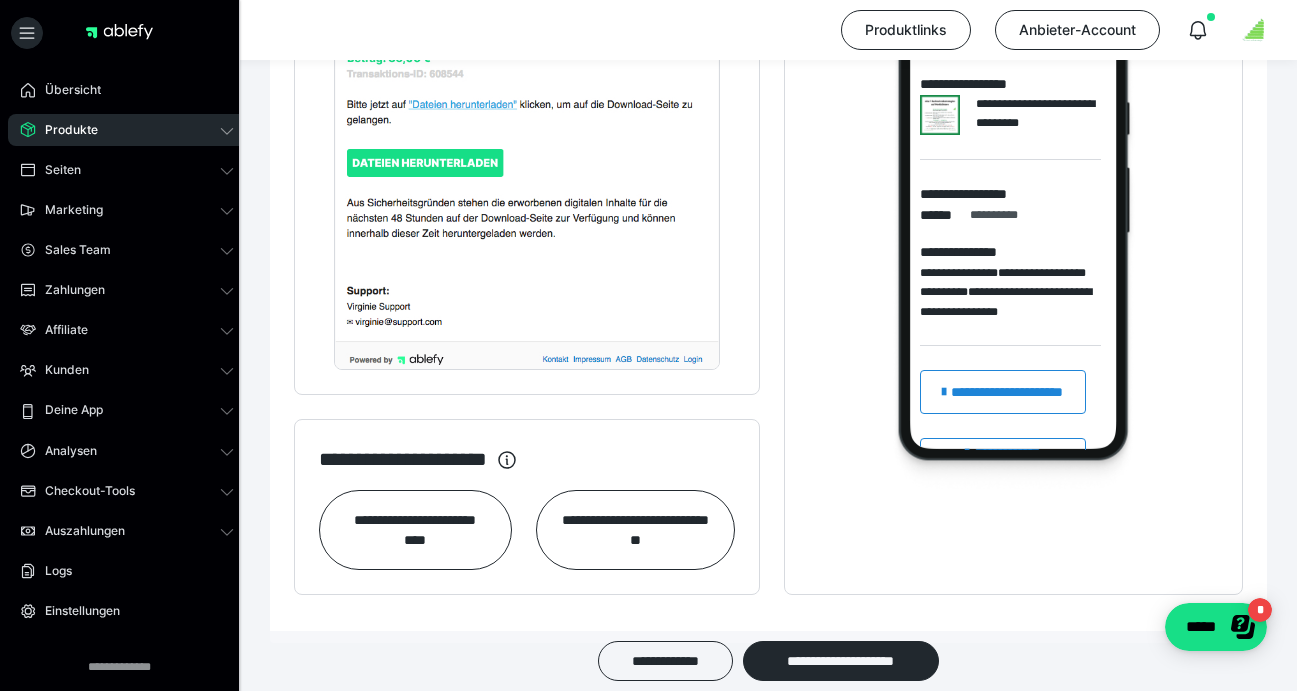 scroll, scrollTop: 1229, scrollLeft: 0, axis: vertical 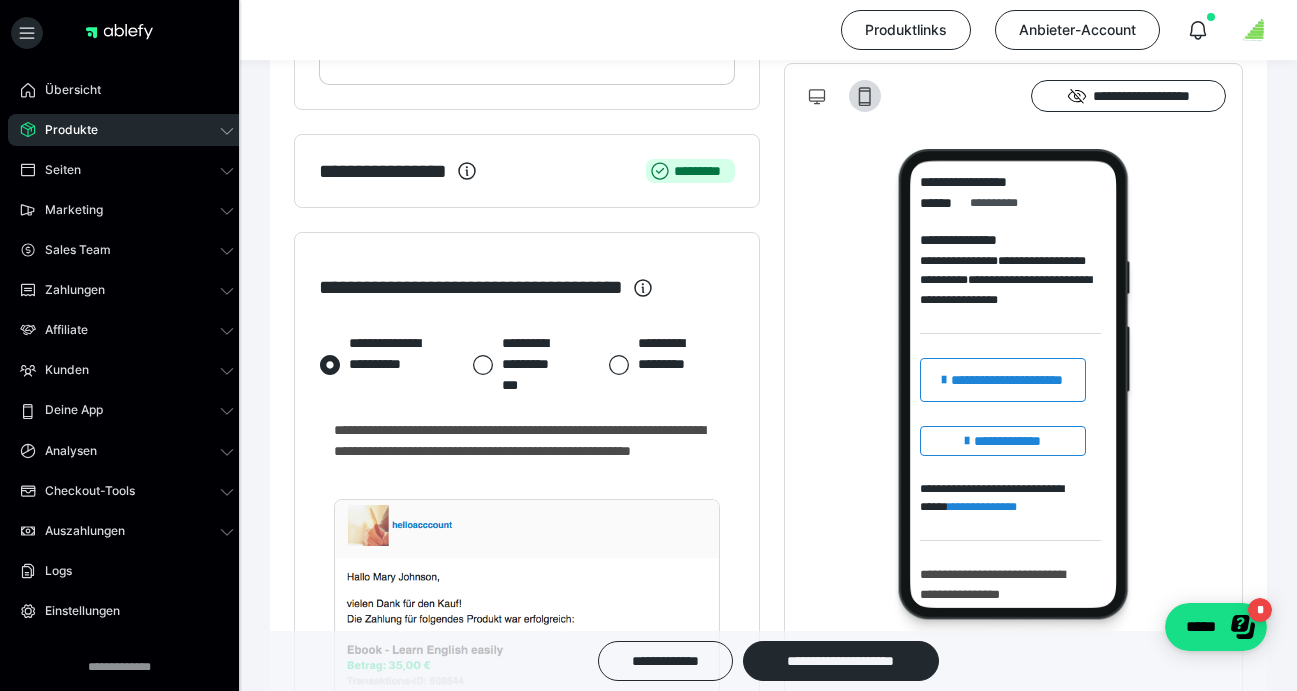 click 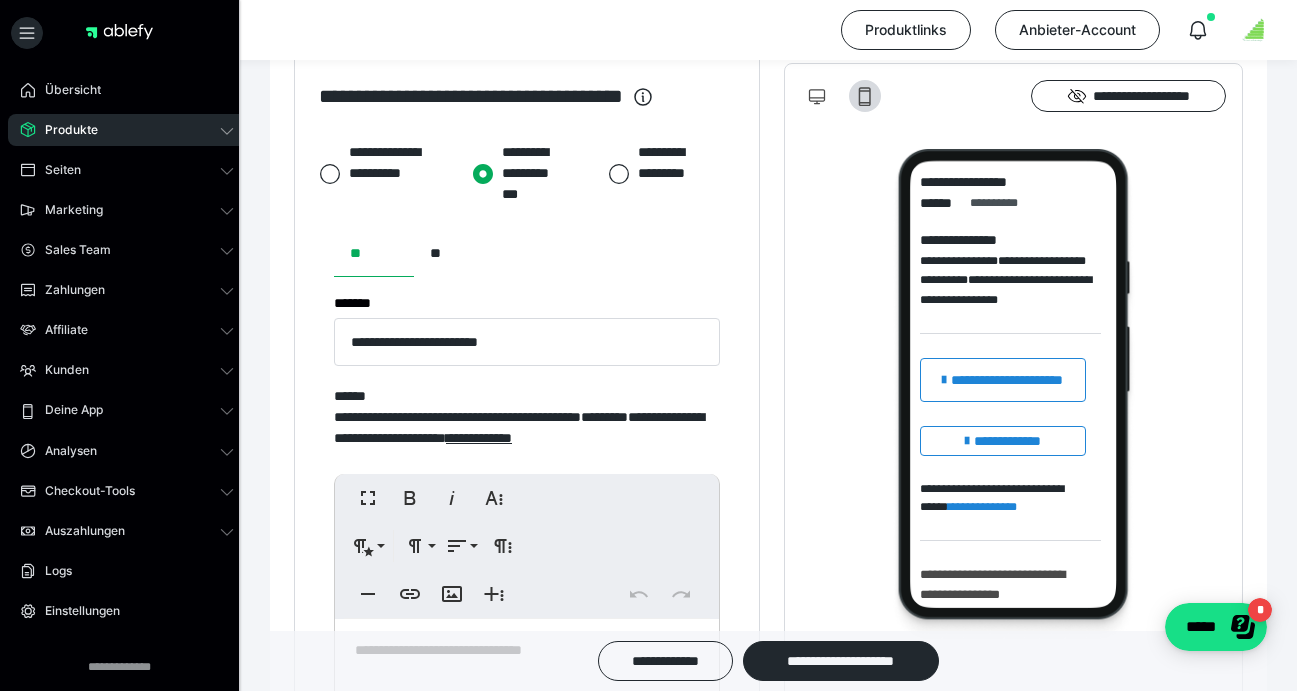 scroll, scrollTop: 1341, scrollLeft: 0, axis: vertical 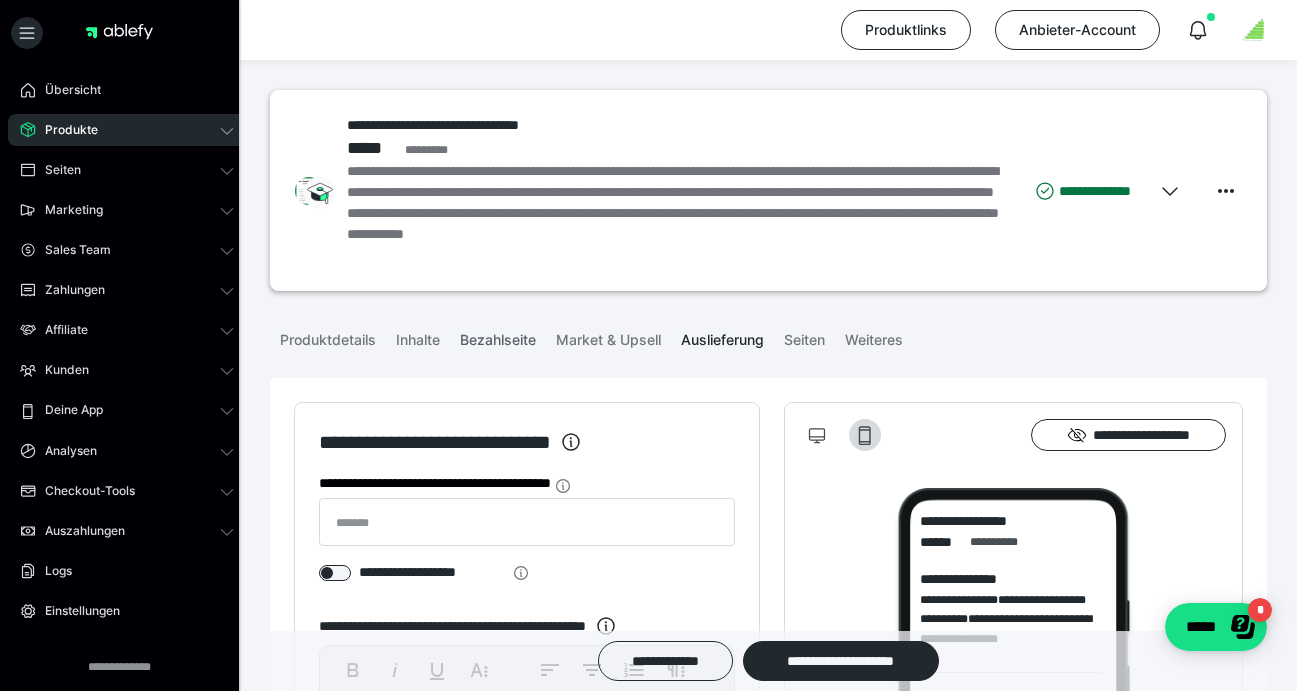 click on "Bezahlseite" at bounding box center (498, 336) 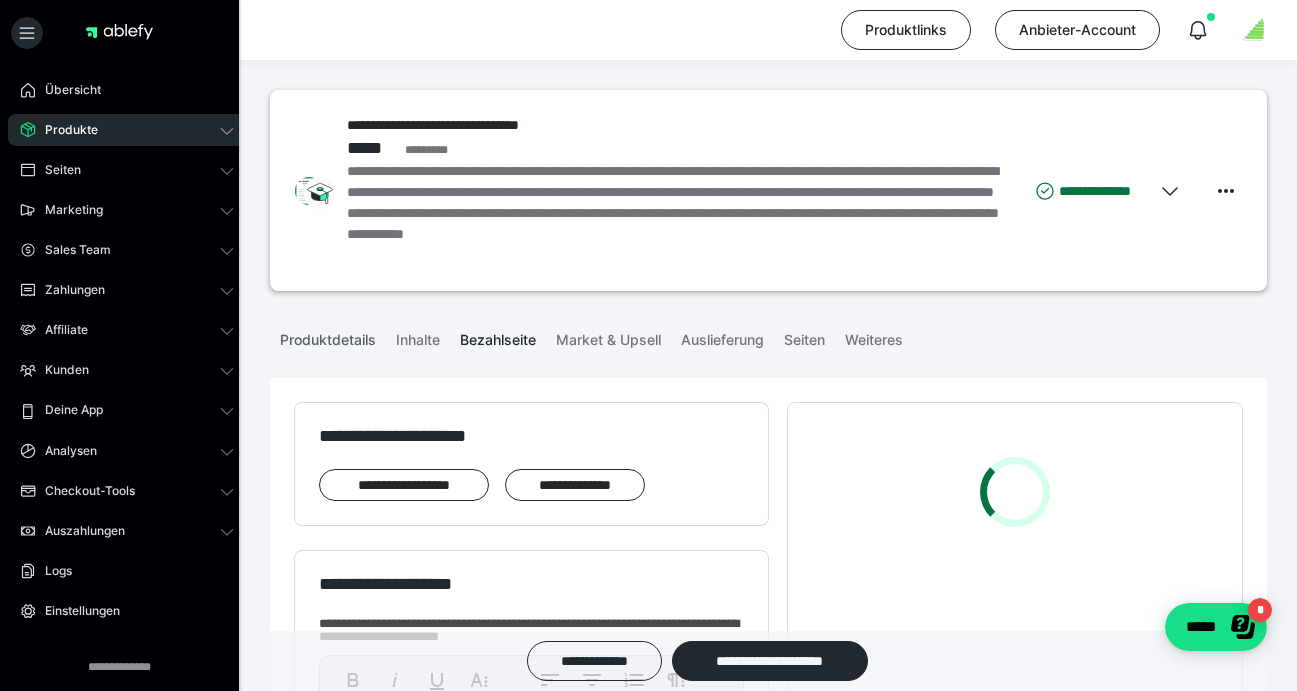 click on "Produktdetails" at bounding box center (328, 336) 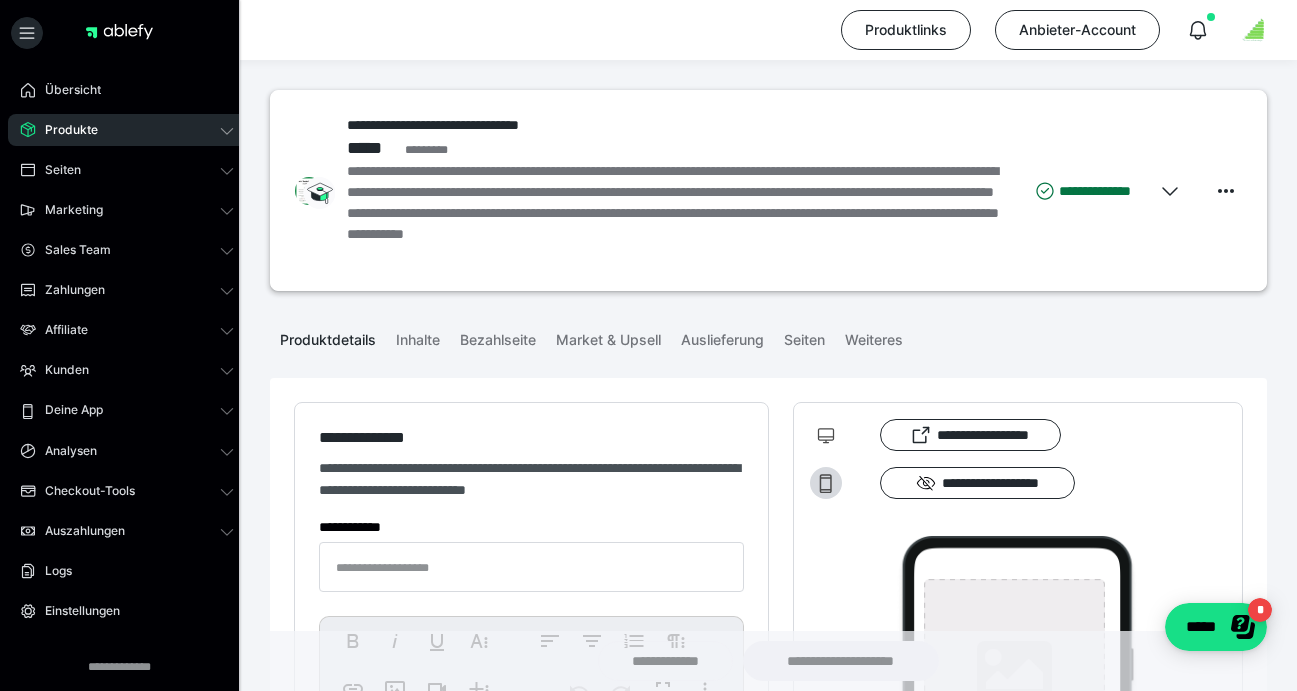 type on "**********" 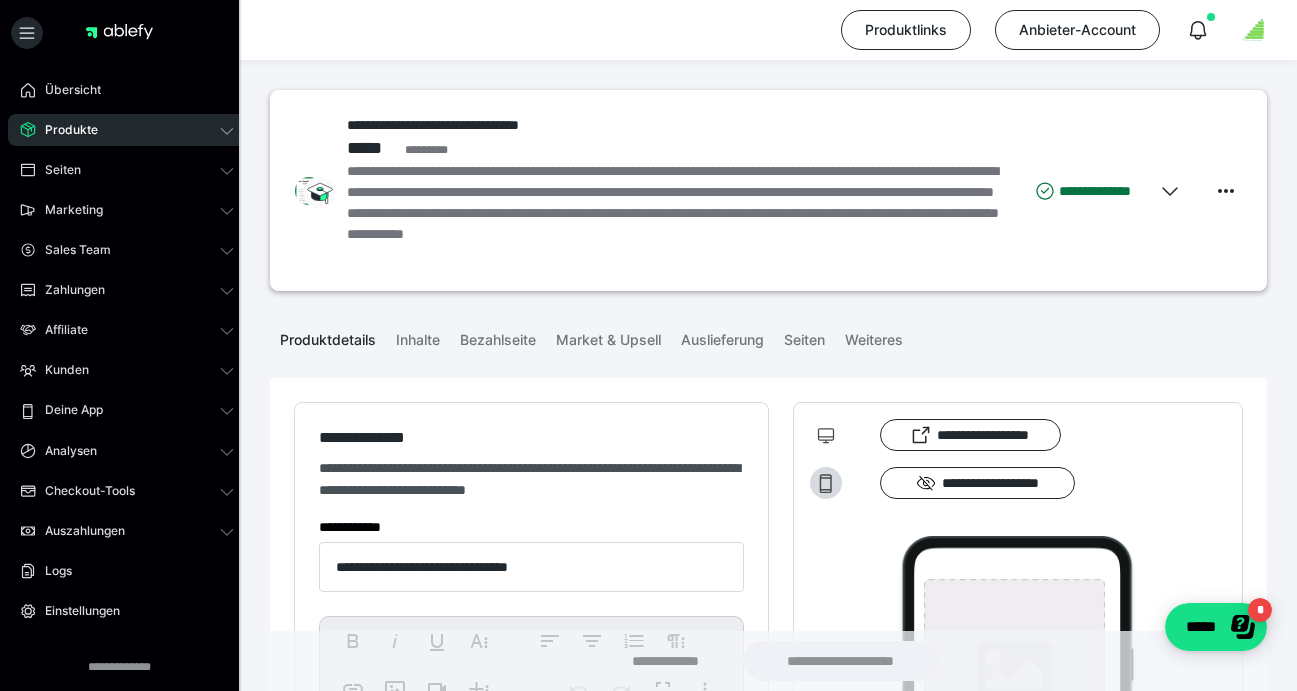 type on "**********" 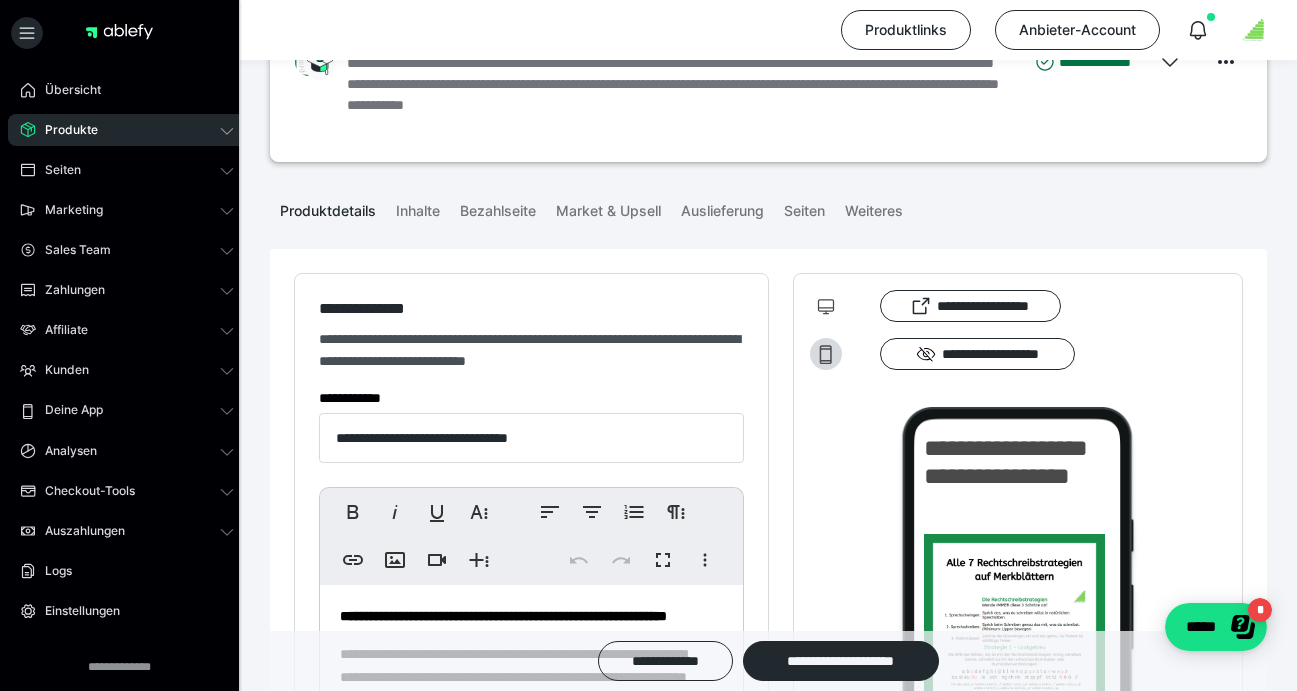 scroll, scrollTop: 37, scrollLeft: 0, axis: vertical 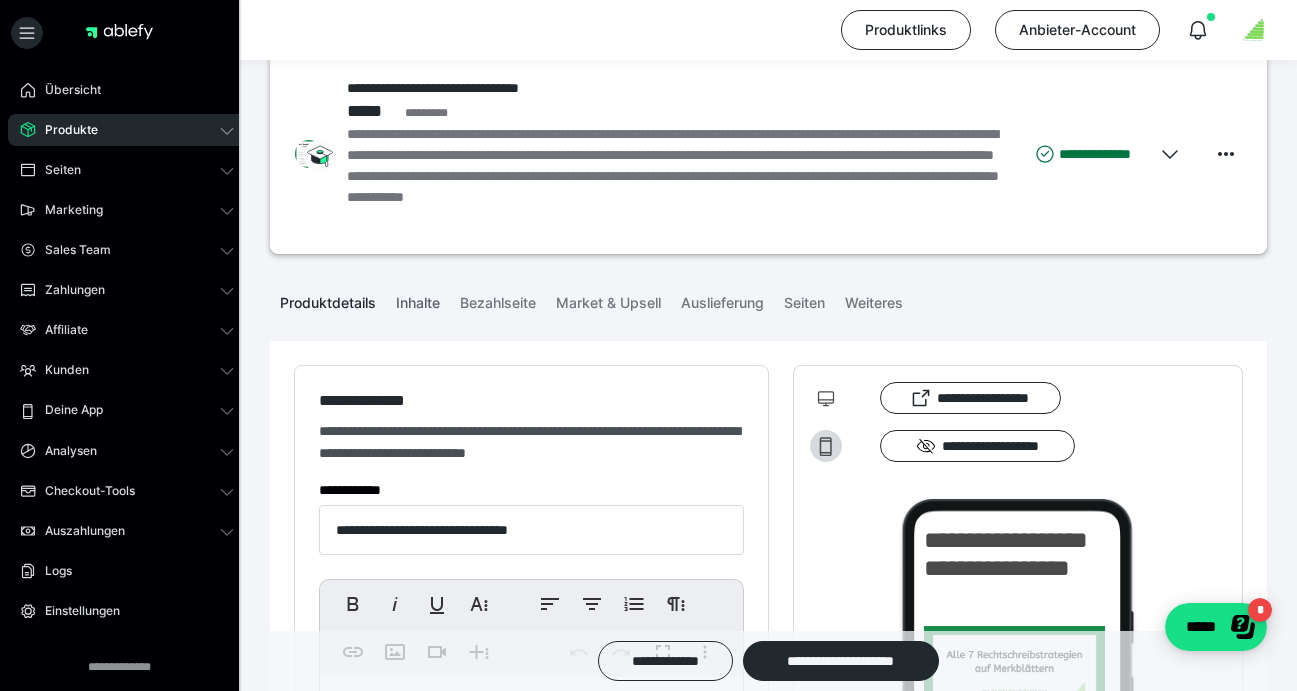 click on "Inhalte" at bounding box center (418, 299) 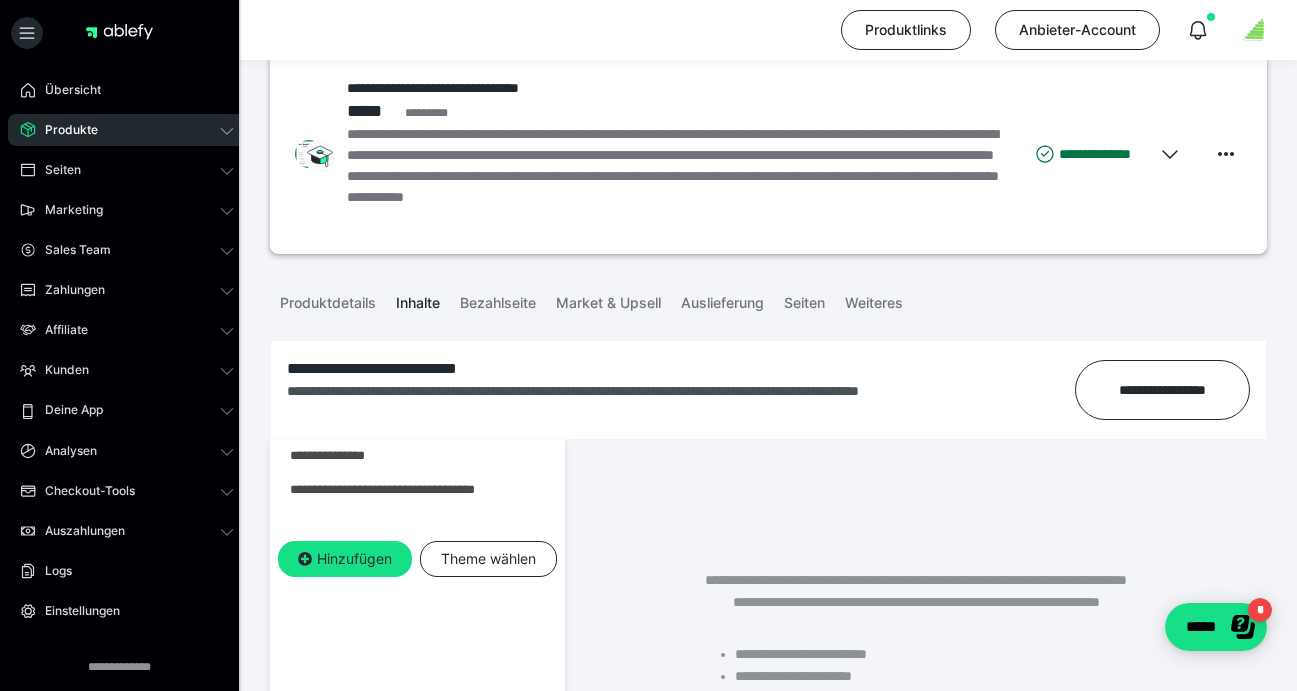 scroll, scrollTop: 33, scrollLeft: 0, axis: vertical 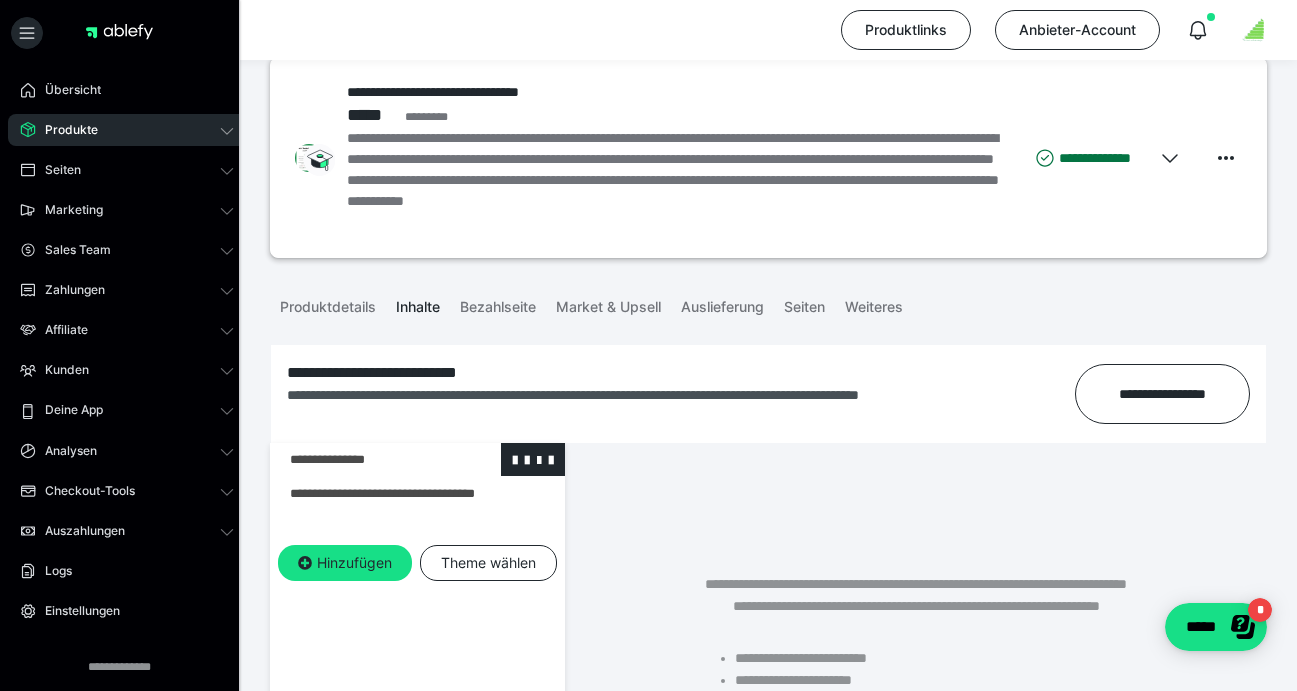 click at bounding box center [365, 459] 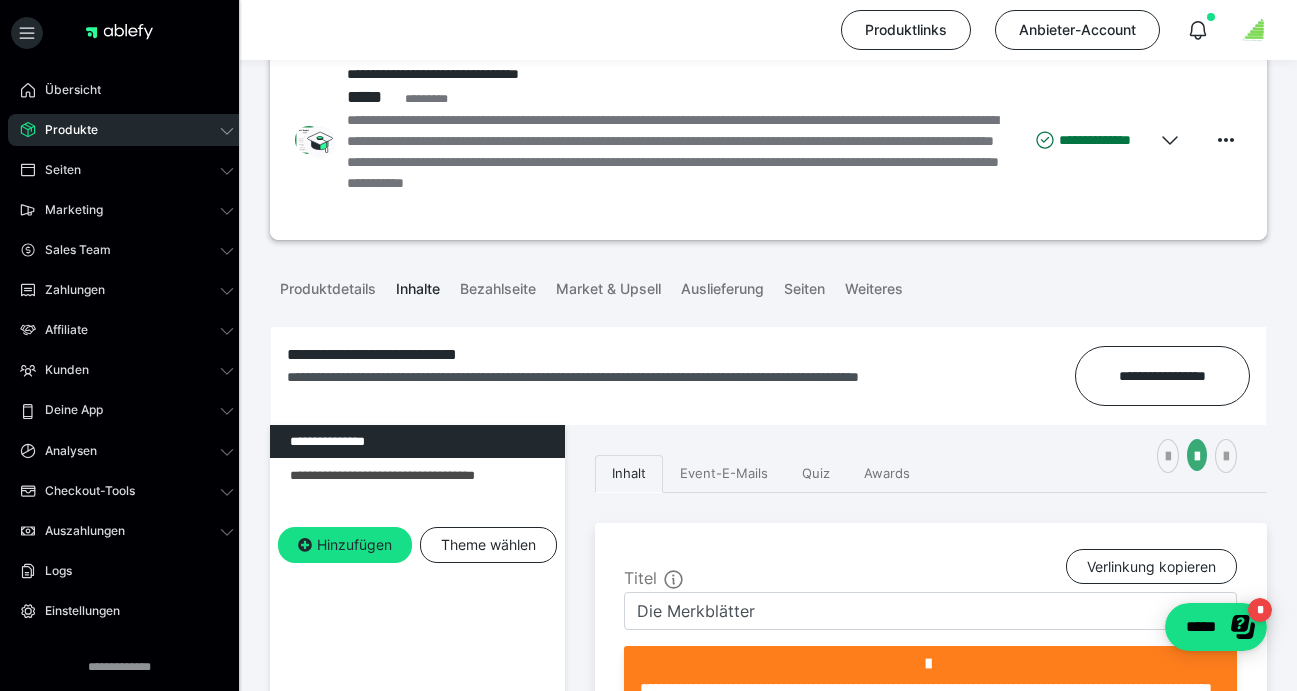 scroll, scrollTop: 314, scrollLeft: 0, axis: vertical 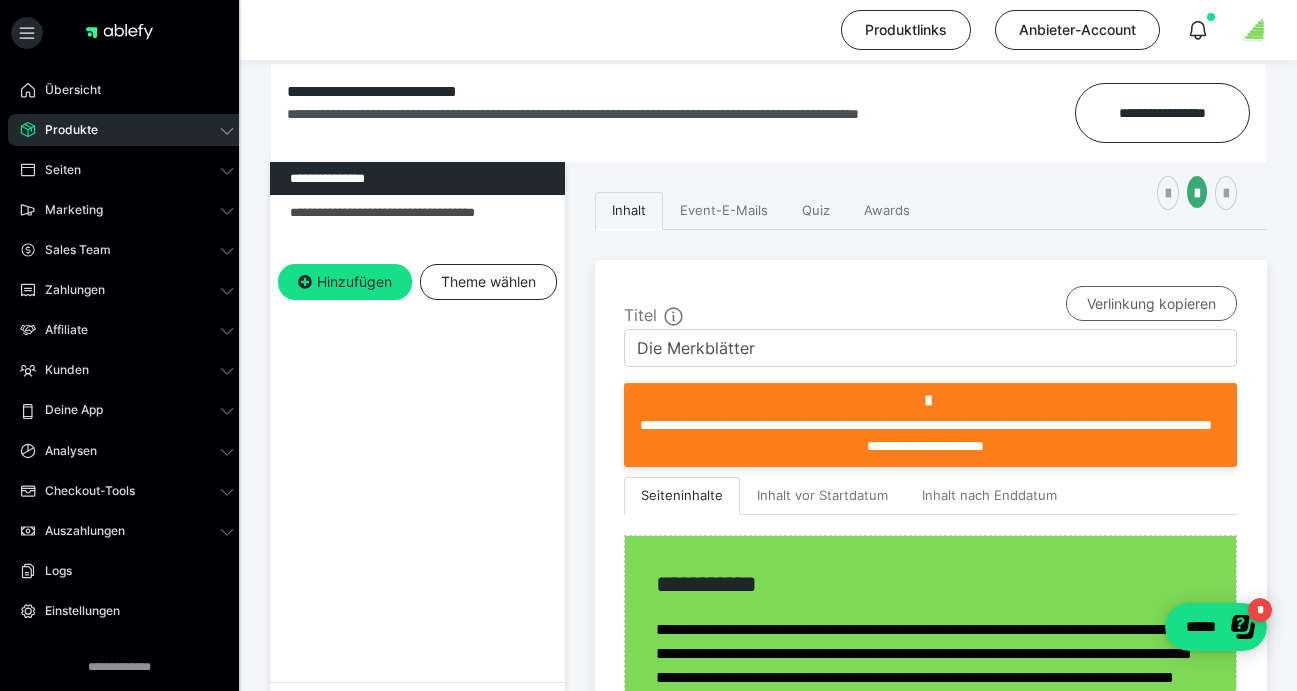 click on "Verlinkung kopieren" at bounding box center [1151, 304] 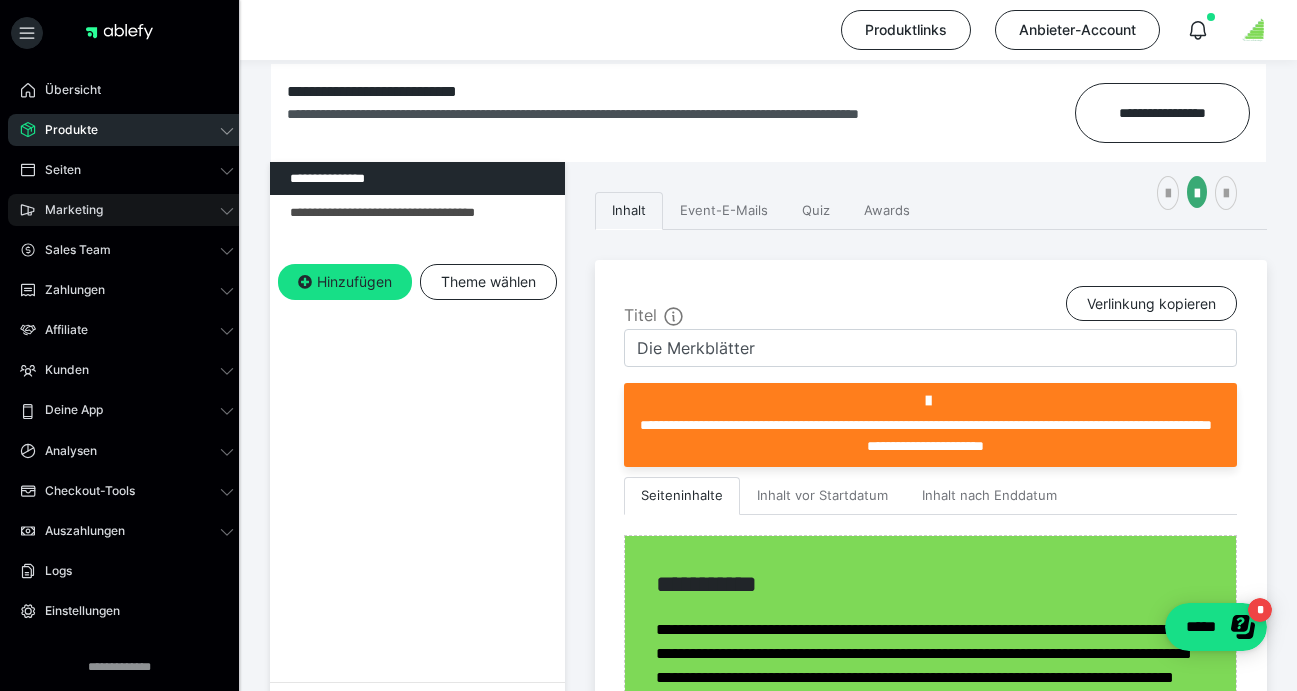click on "Marketing" at bounding box center [67, 210] 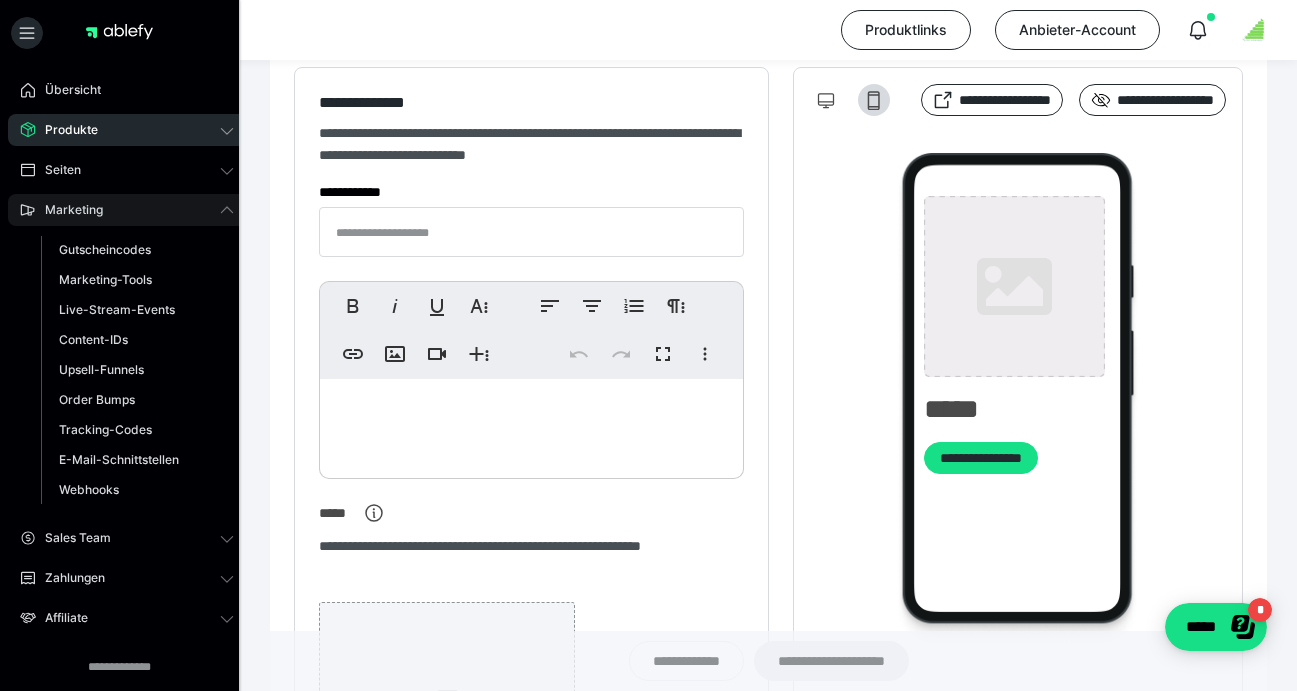 type on "**********" 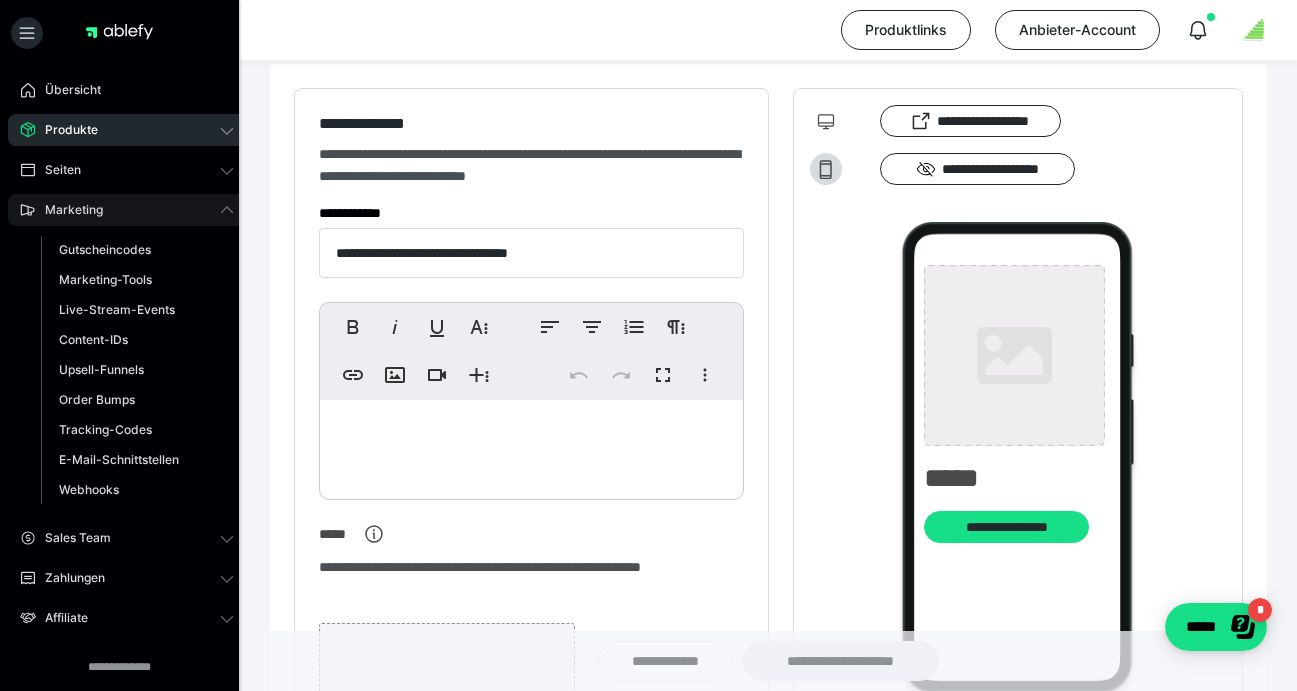 type on "**********" 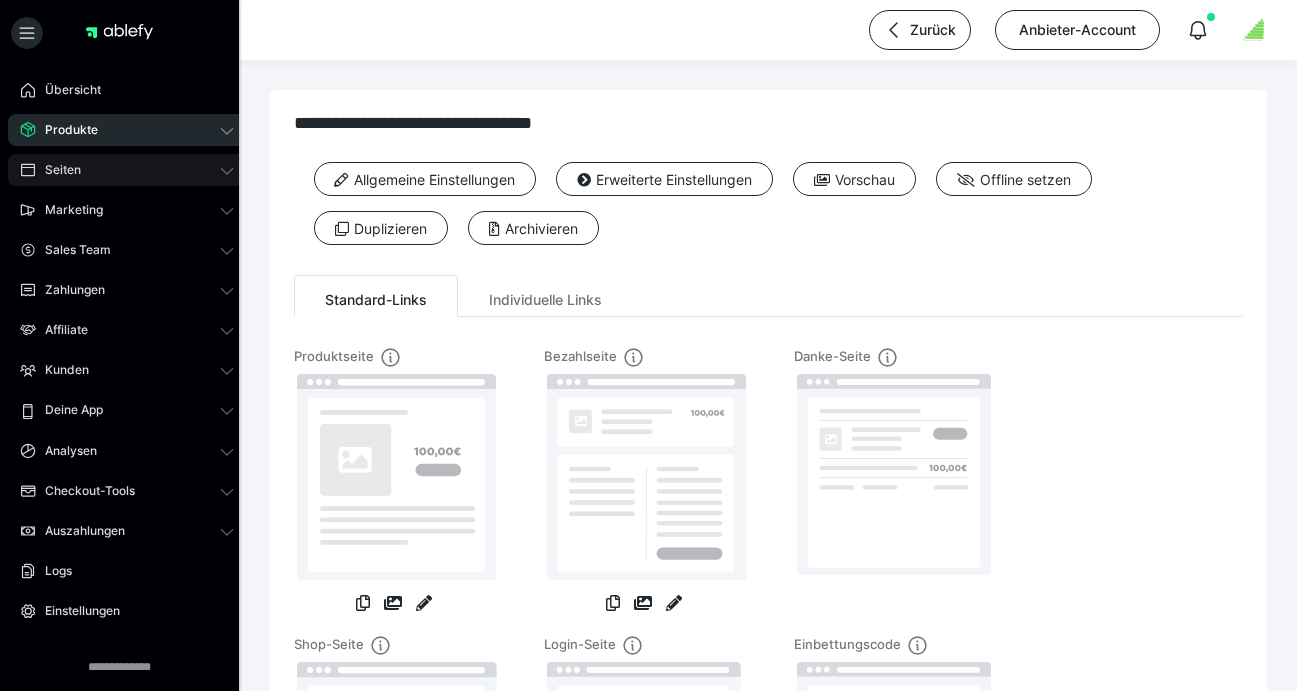 scroll, scrollTop: 0, scrollLeft: 0, axis: both 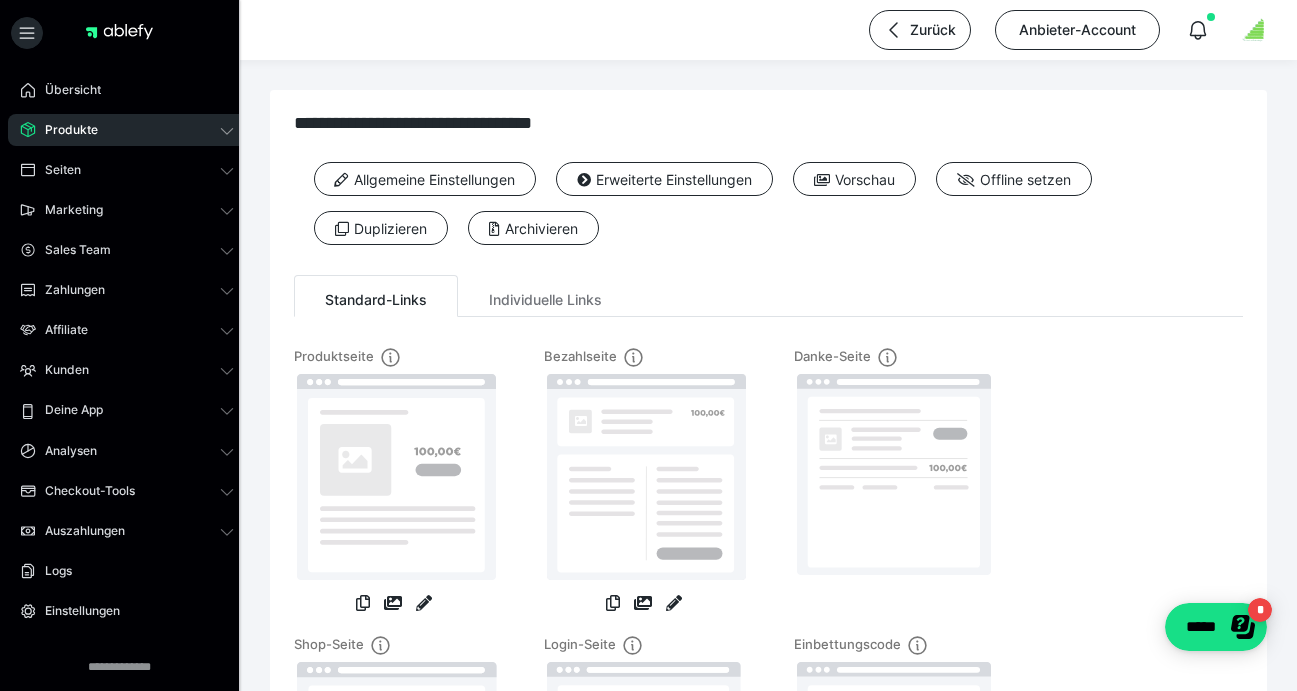 click on "Produkte" at bounding box center [64, 130] 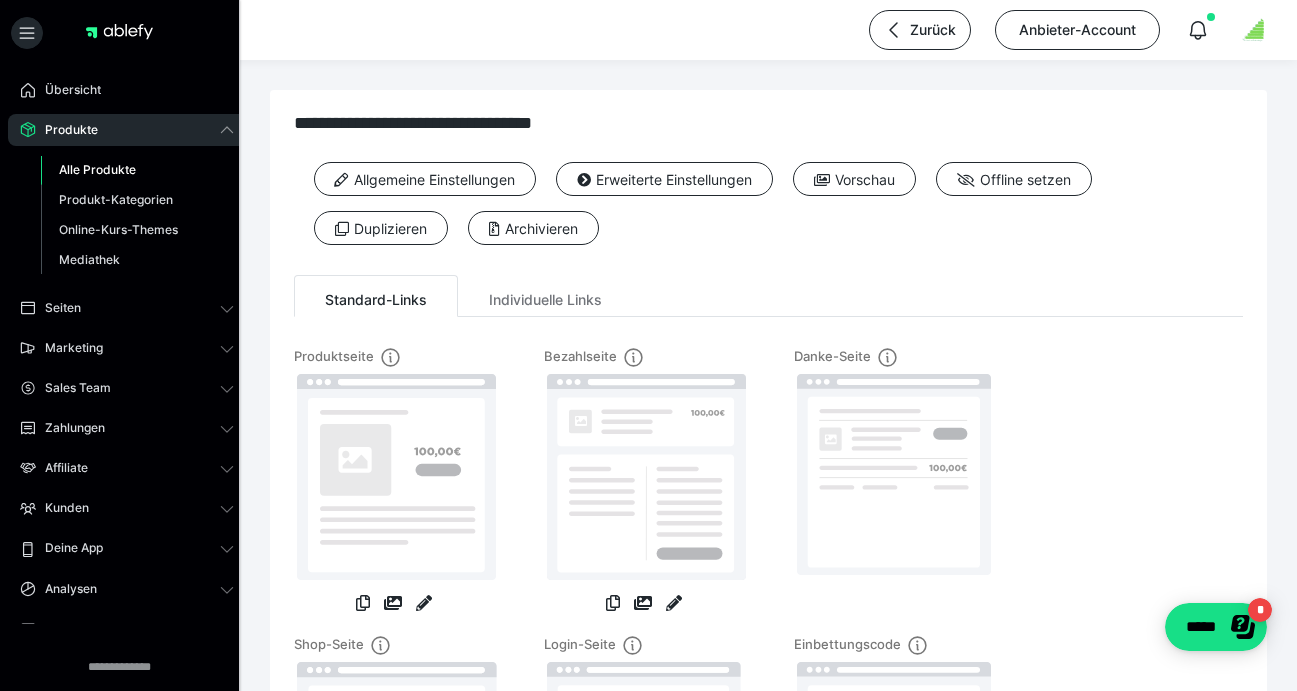 click on "Alle Produkte" at bounding box center [97, 169] 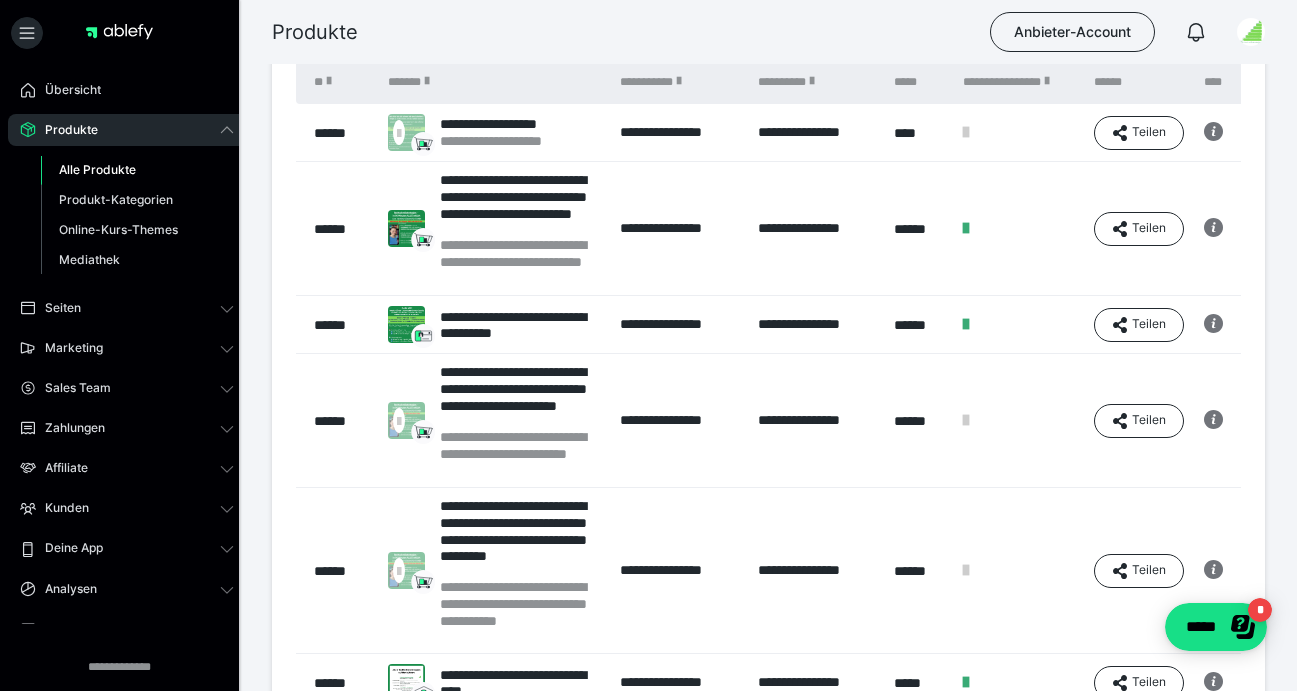 scroll, scrollTop: 97, scrollLeft: 0, axis: vertical 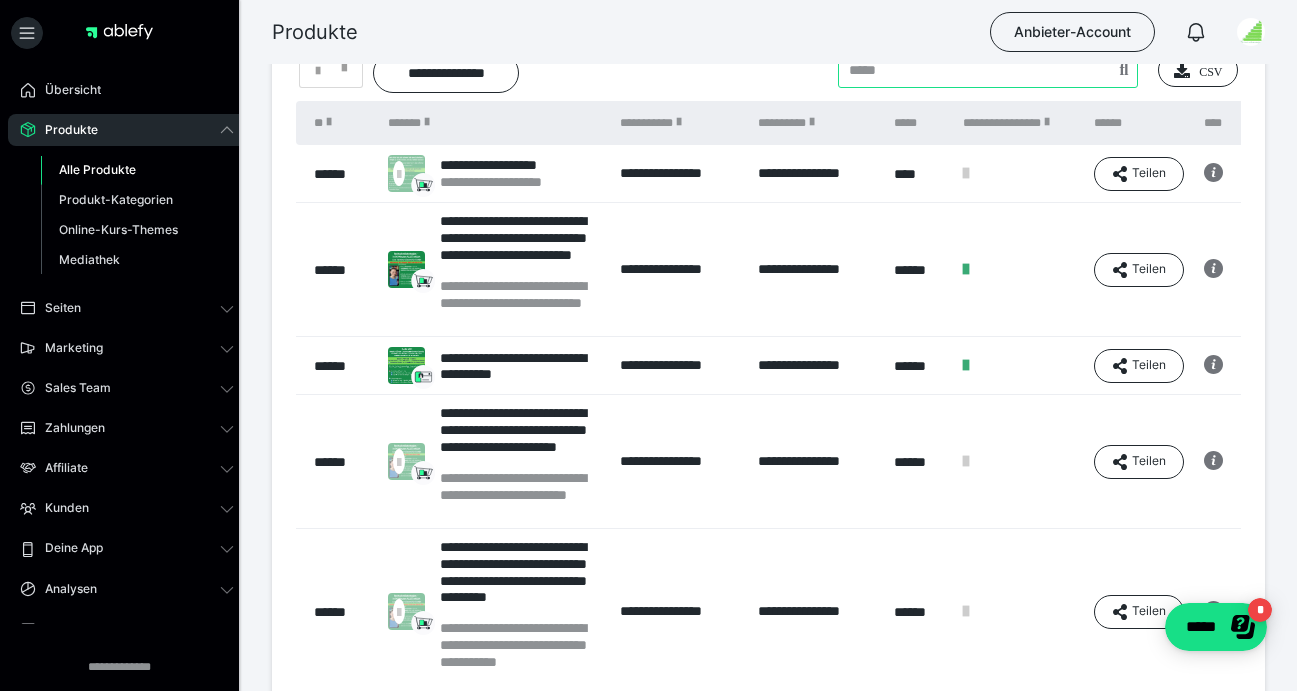 click at bounding box center [988, 70] 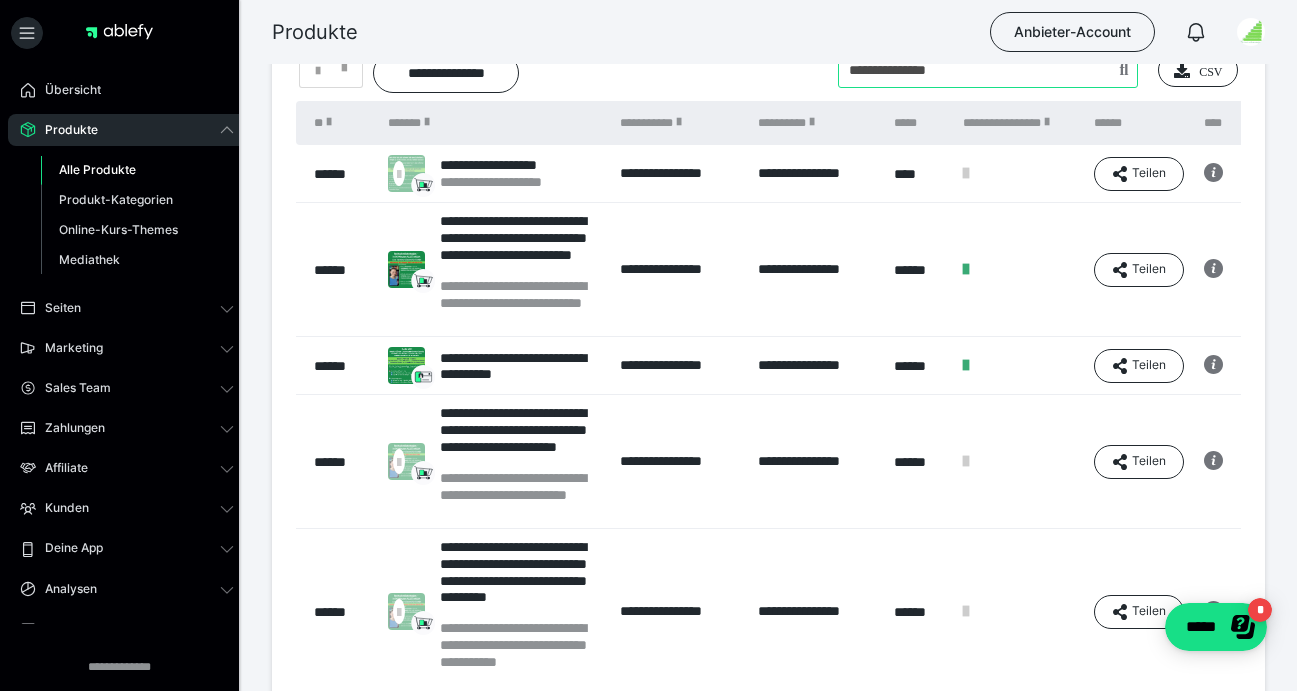 type on "**********" 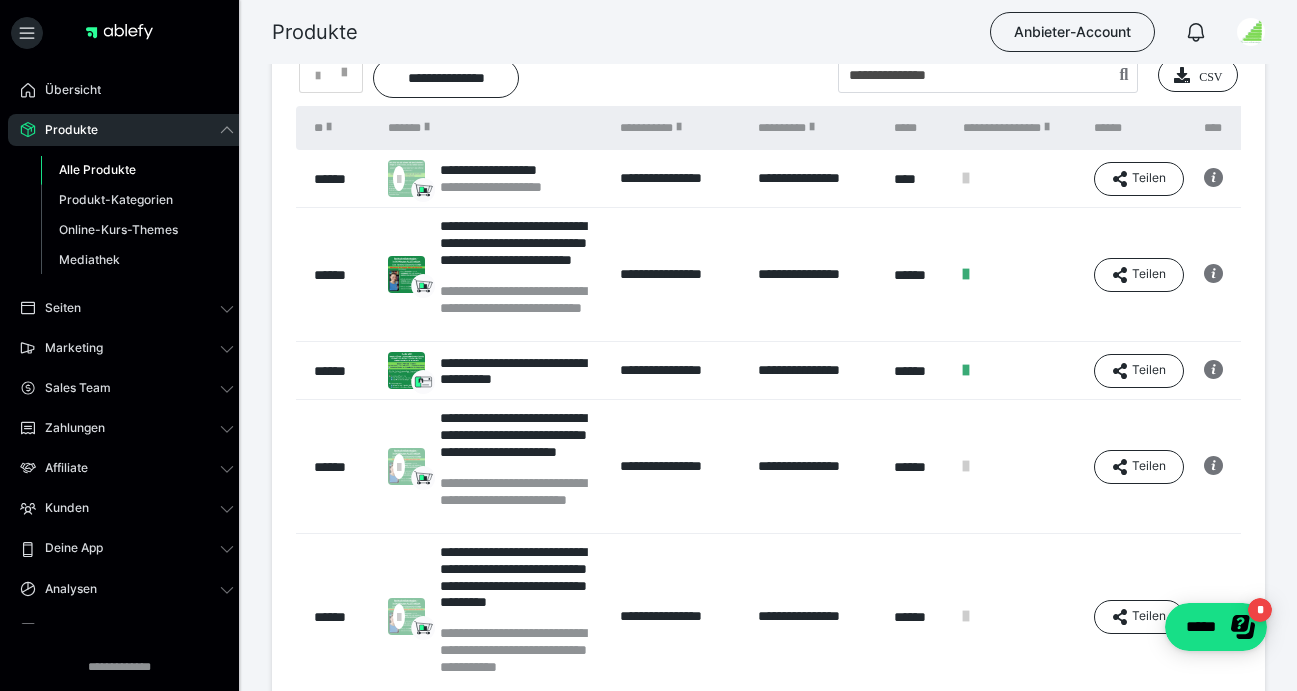 scroll, scrollTop: 0, scrollLeft: 0, axis: both 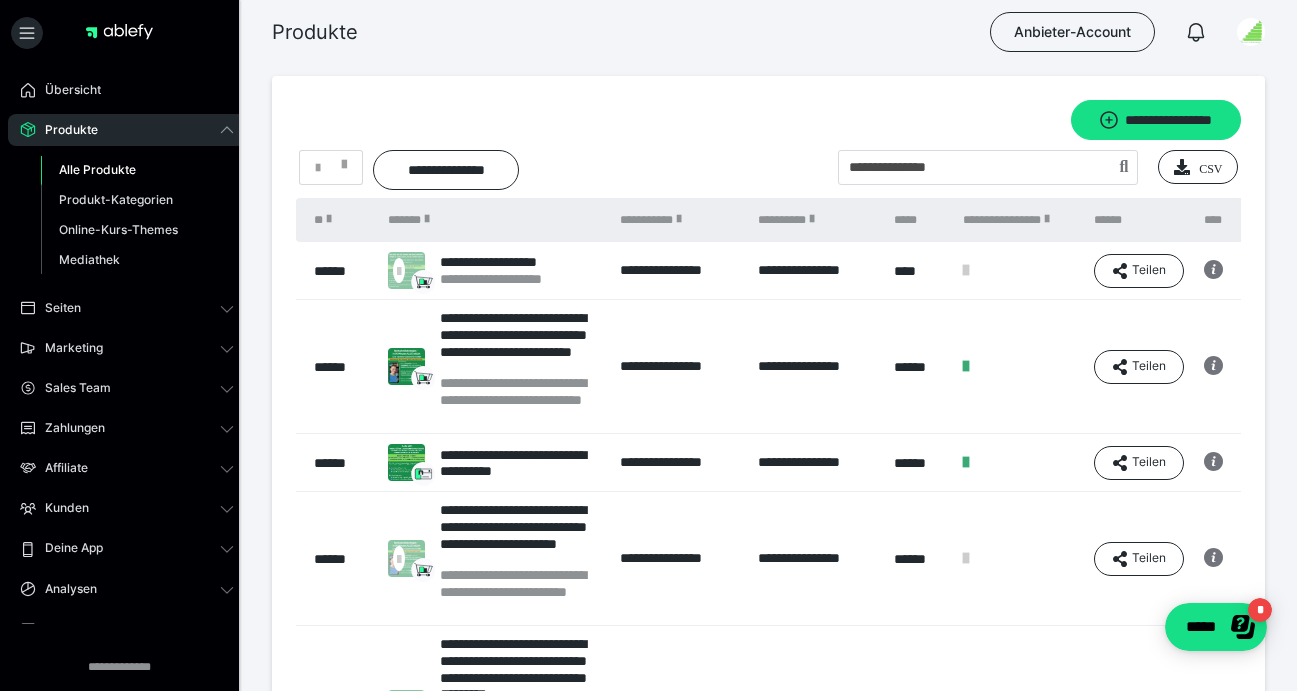 click on "Alle Produkte" at bounding box center [97, 169] 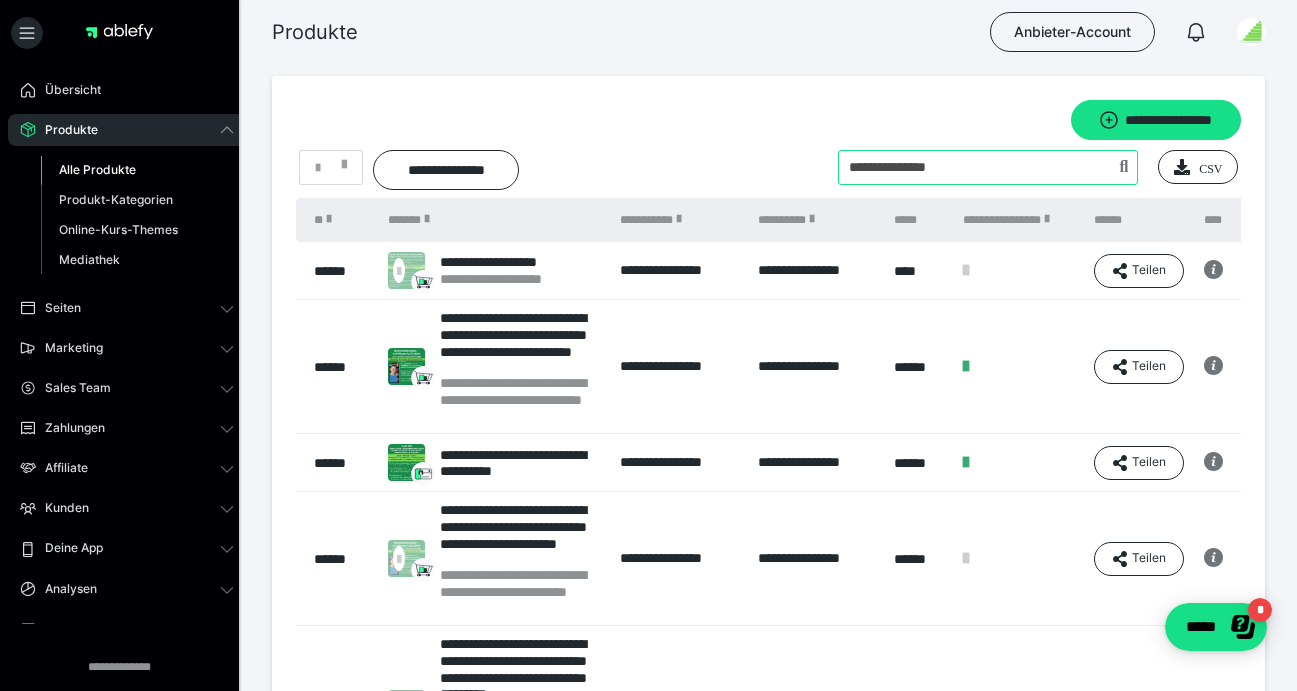 drag, startPoint x: 1079, startPoint y: 173, endPoint x: 951, endPoint y: 141, distance: 131.93938 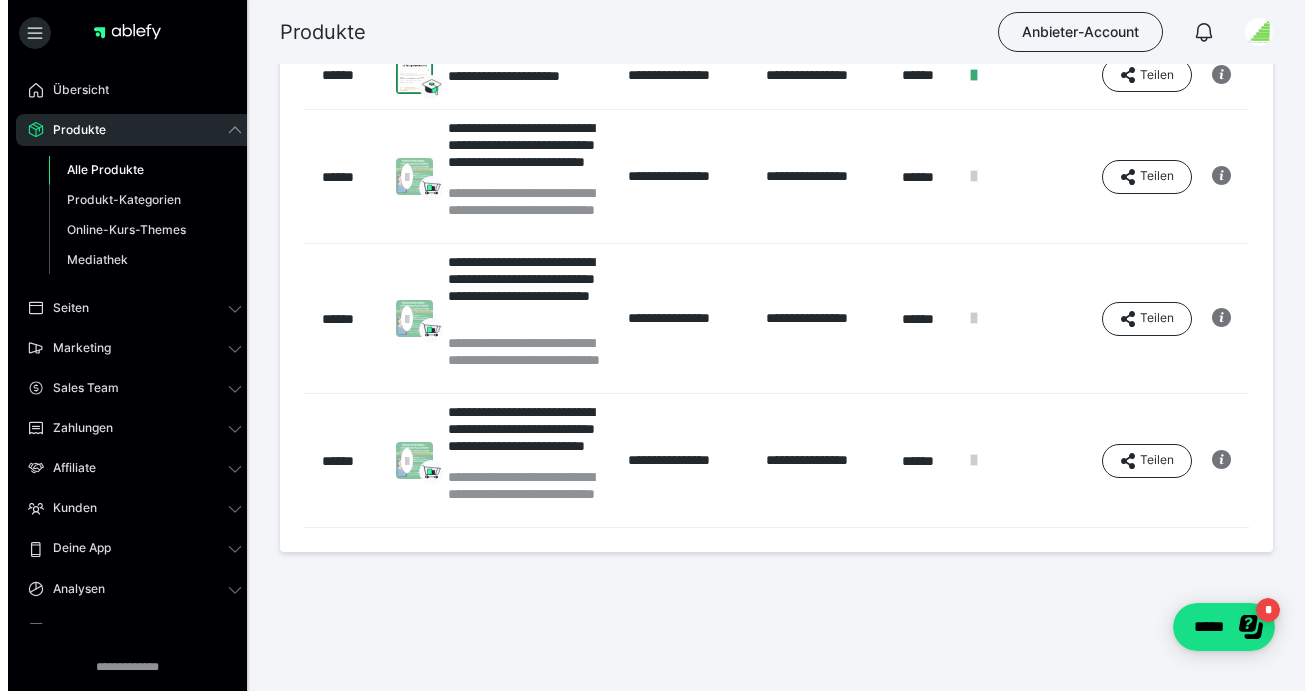 scroll, scrollTop: 0, scrollLeft: 0, axis: both 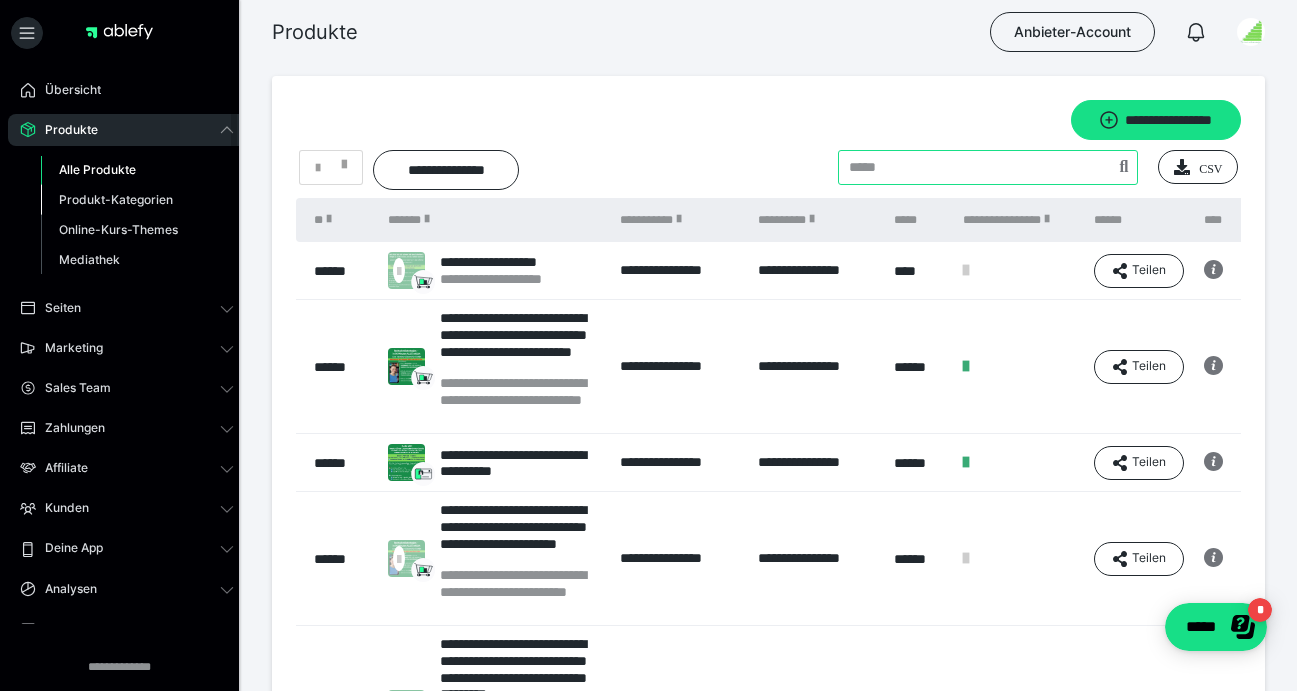 type 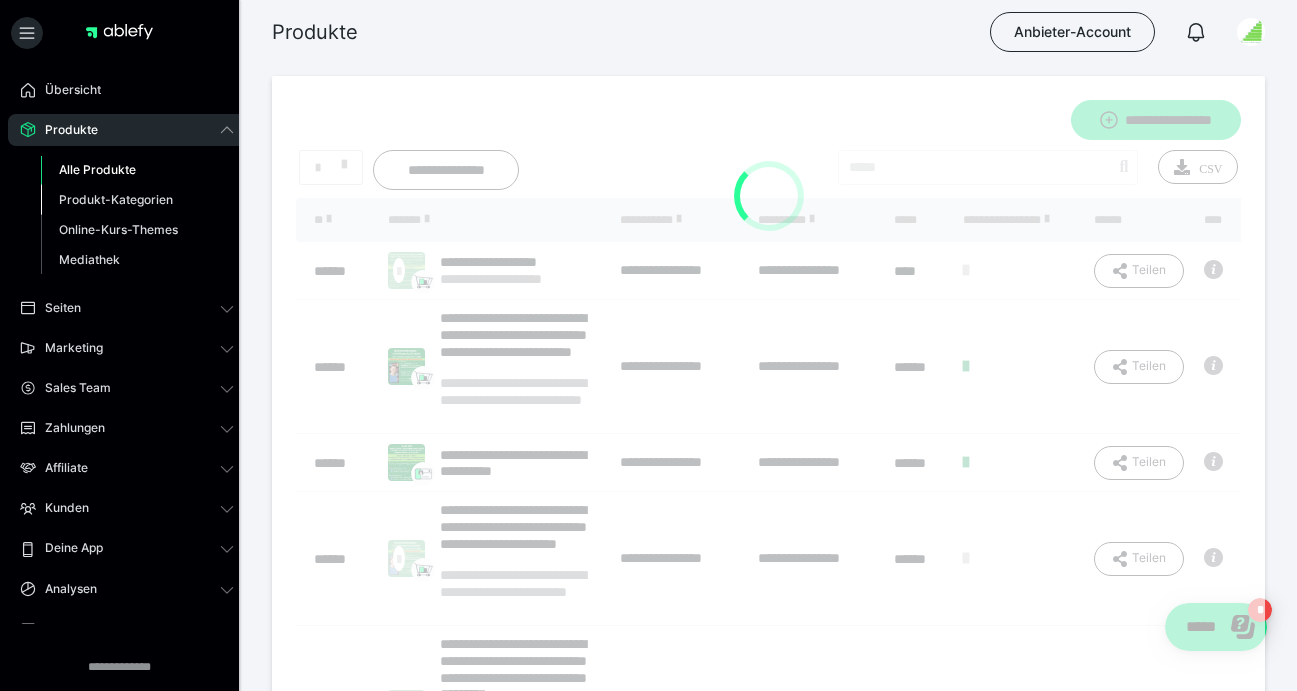 click on "Produkt-Kategorien" at bounding box center (116, 199) 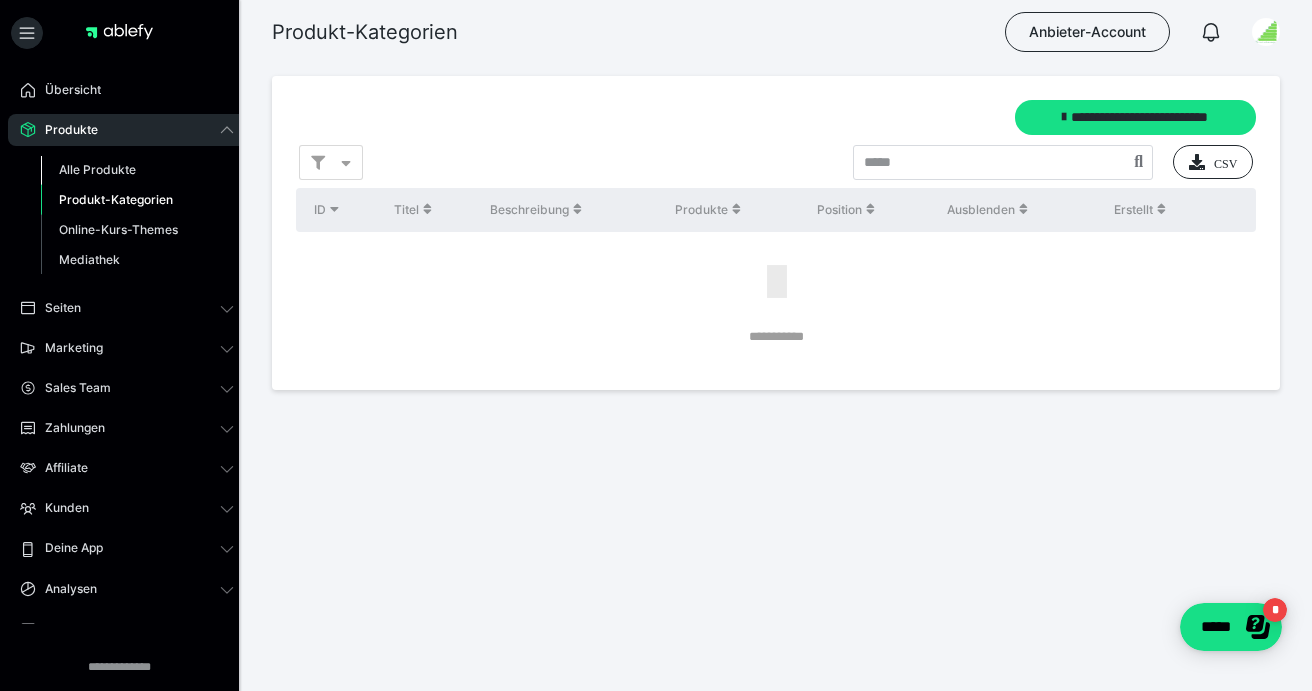 click on "Alle Produkte" at bounding box center (97, 169) 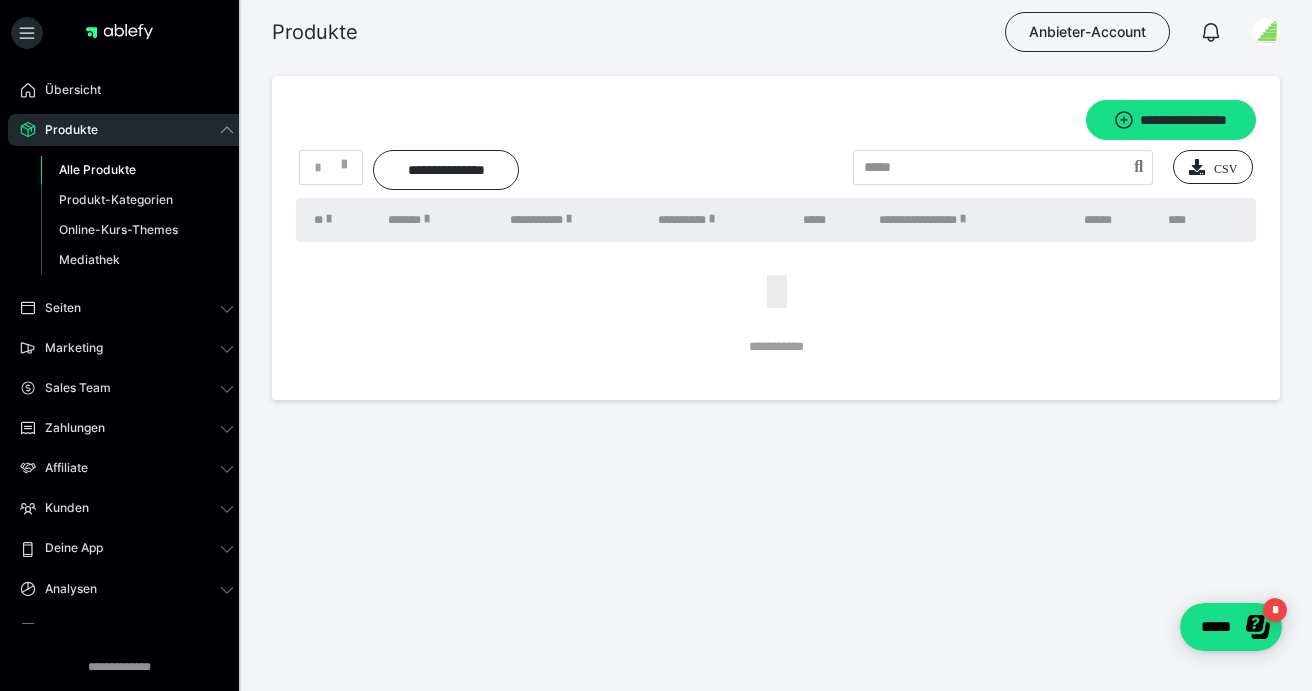 click on "Alle Produkte" at bounding box center (97, 169) 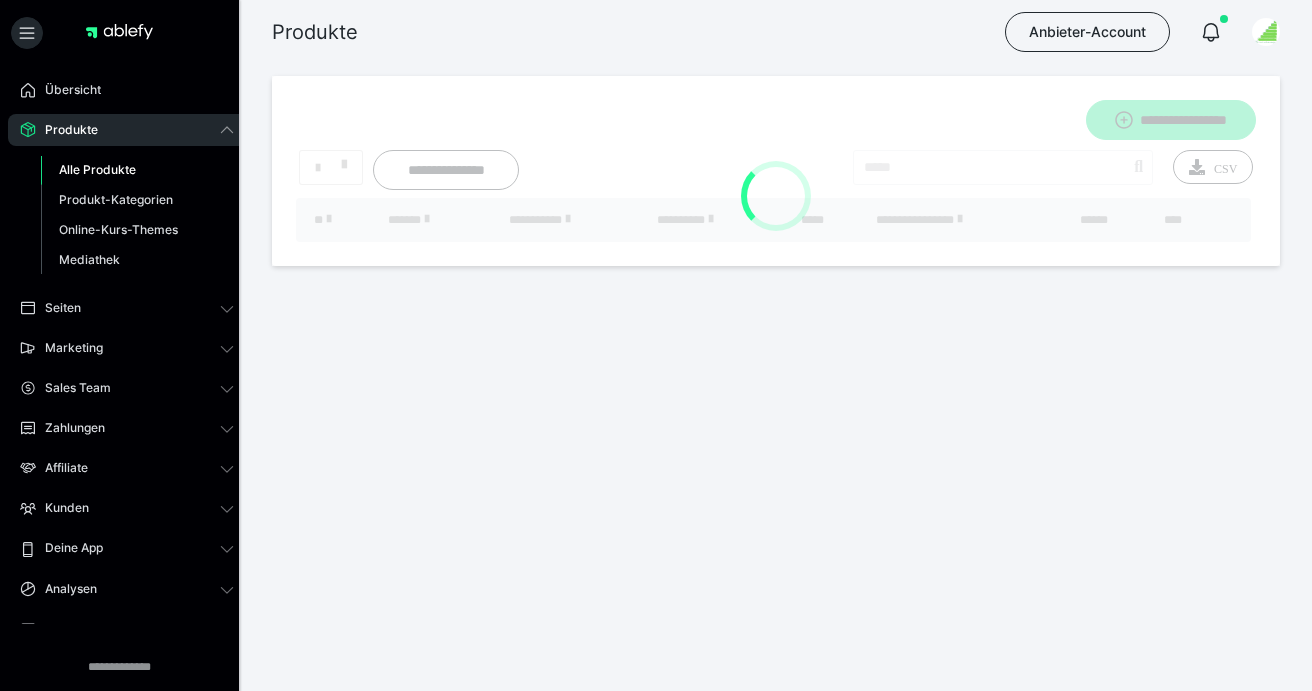 scroll, scrollTop: 0, scrollLeft: 0, axis: both 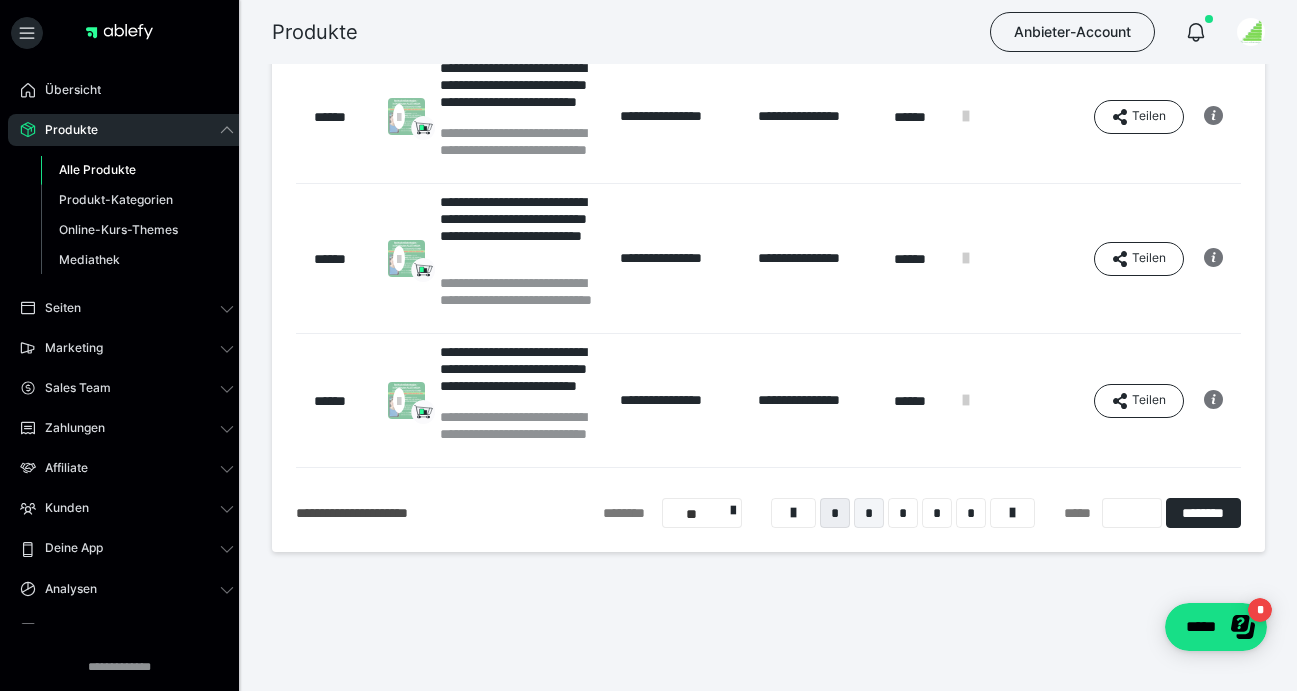 click on "*" at bounding box center (869, 513) 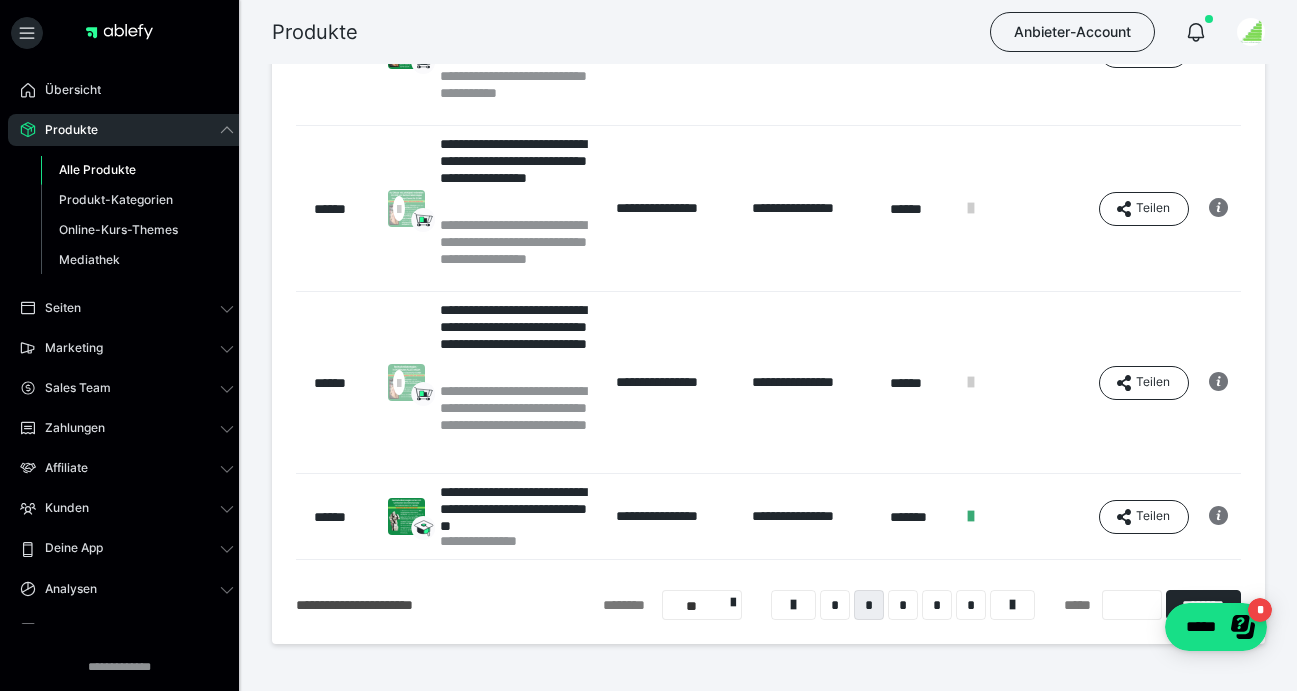 scroll, scrollTop: 1065, scrollLeft: 0, axis: vertical 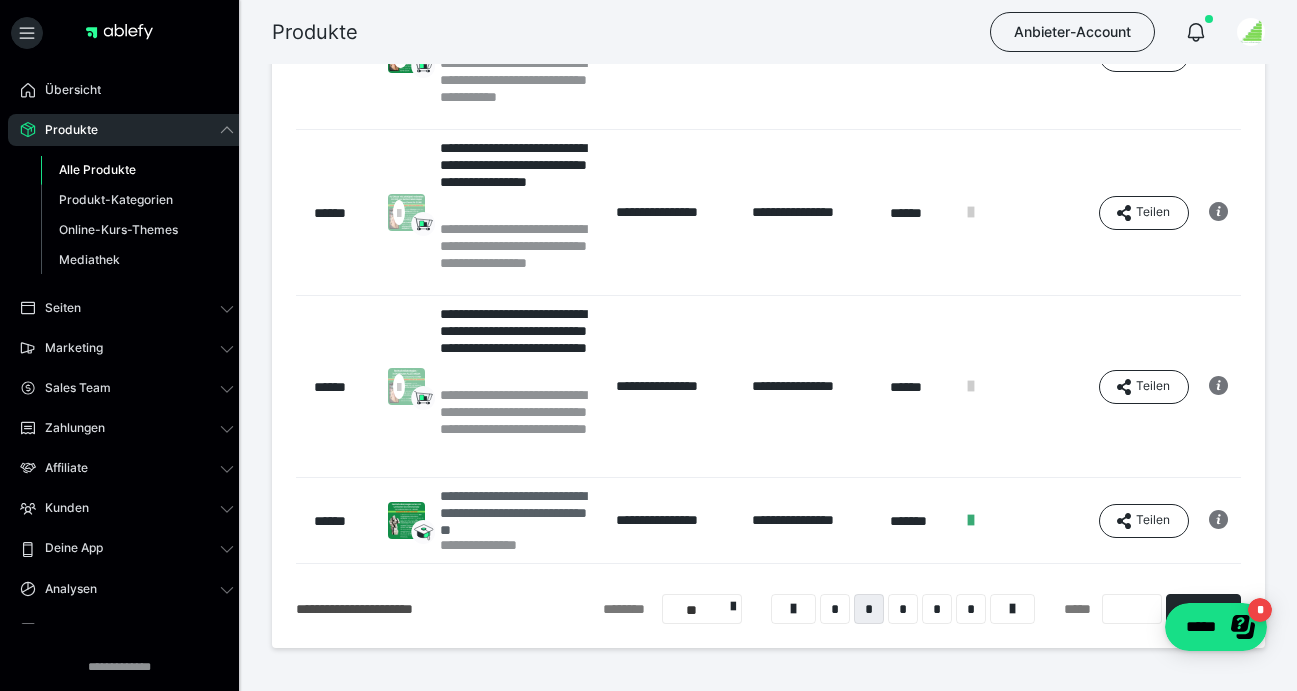 click on "**********" at bounding box center (518, 512) 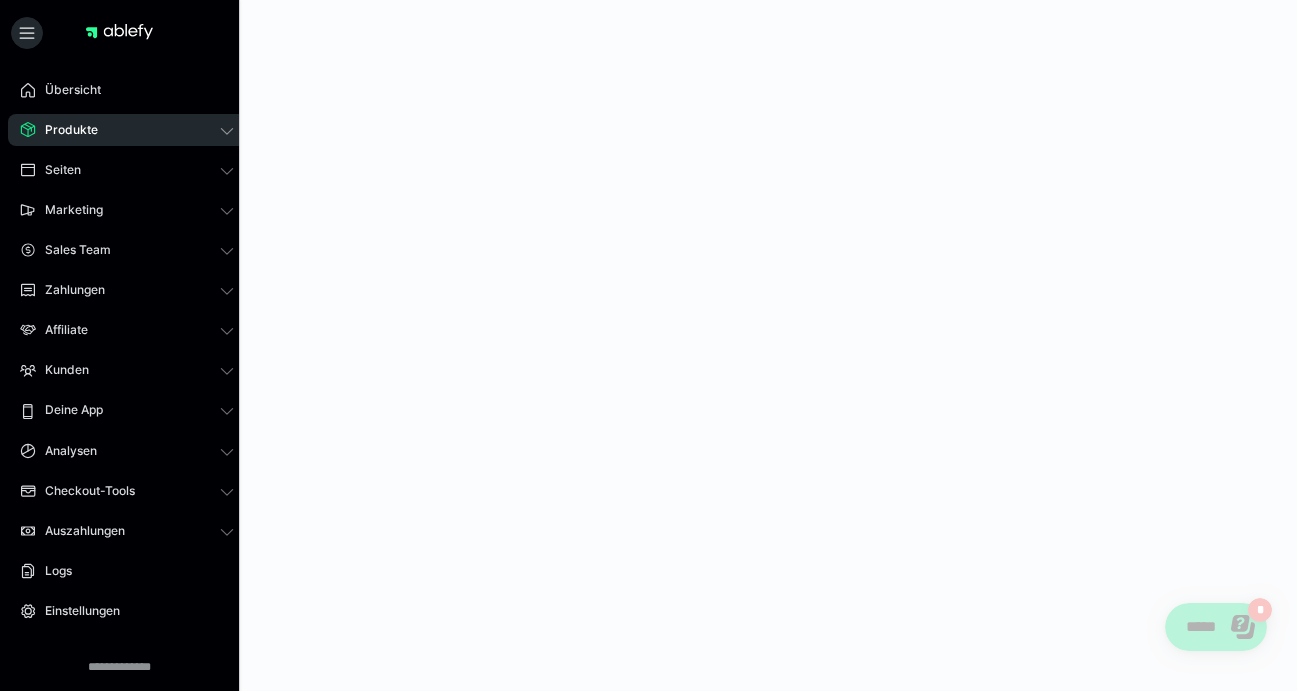 scroll, scrollTop: 0, scrollLeft: 0, axis: both 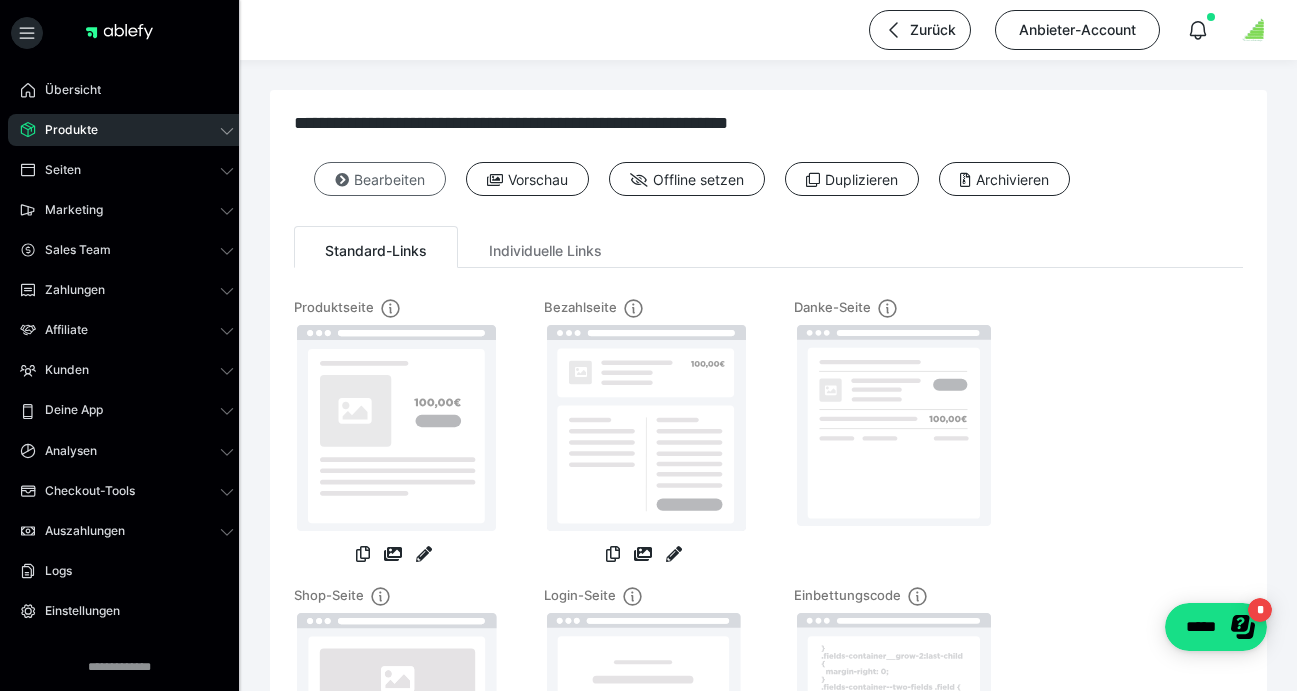 click on "Bearbeiten" at bounding box center (380, 179) 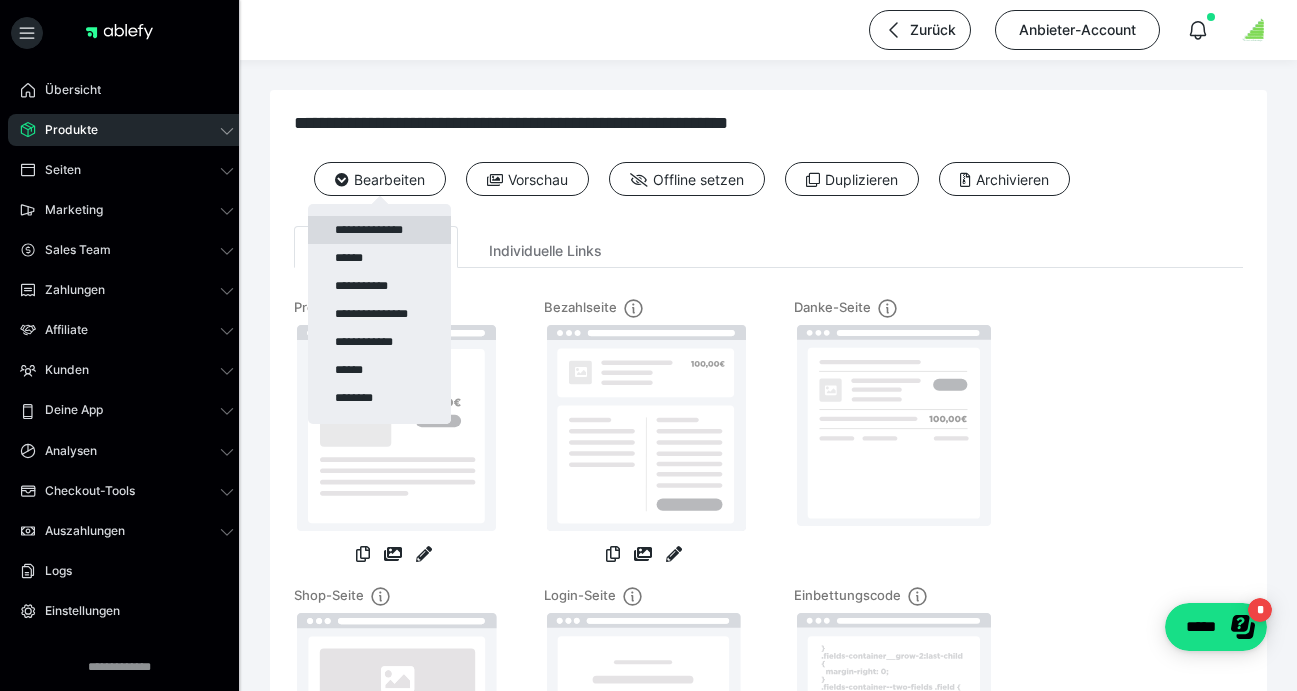 click on "**********" at bounding box center (379, 230) 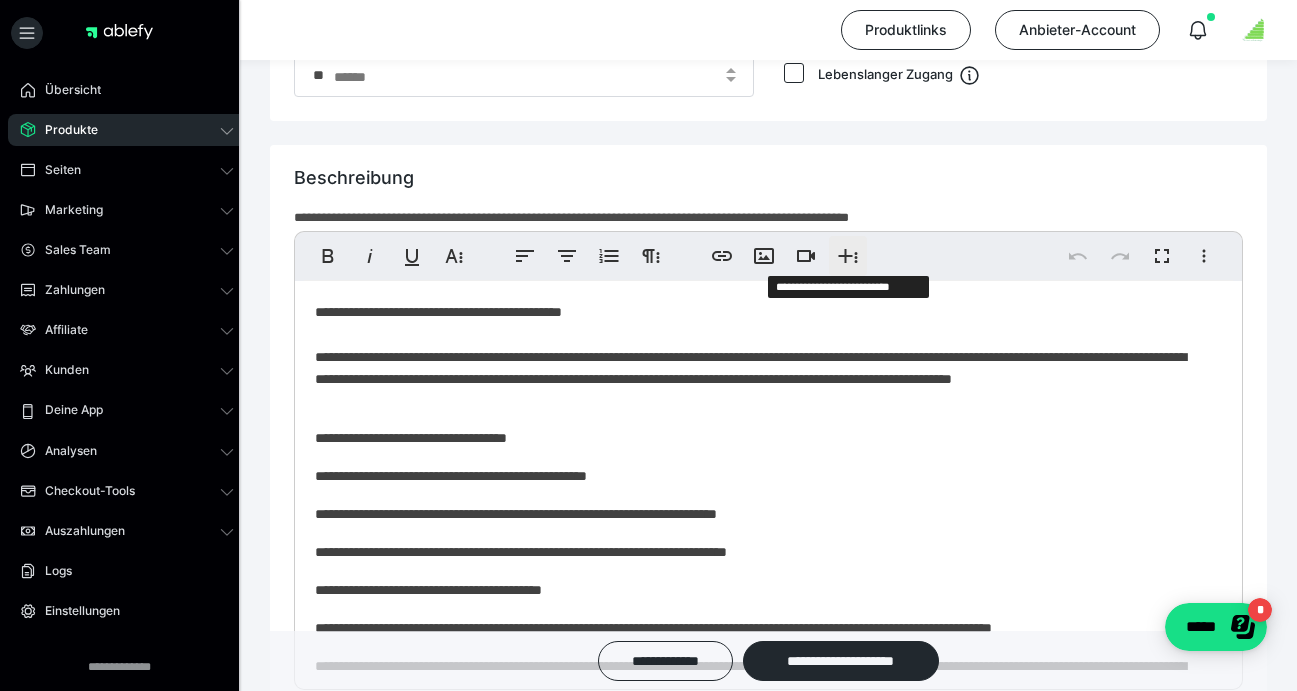 scroll, scrollTop: 1302, scrollLeft: 0, axis: vertical 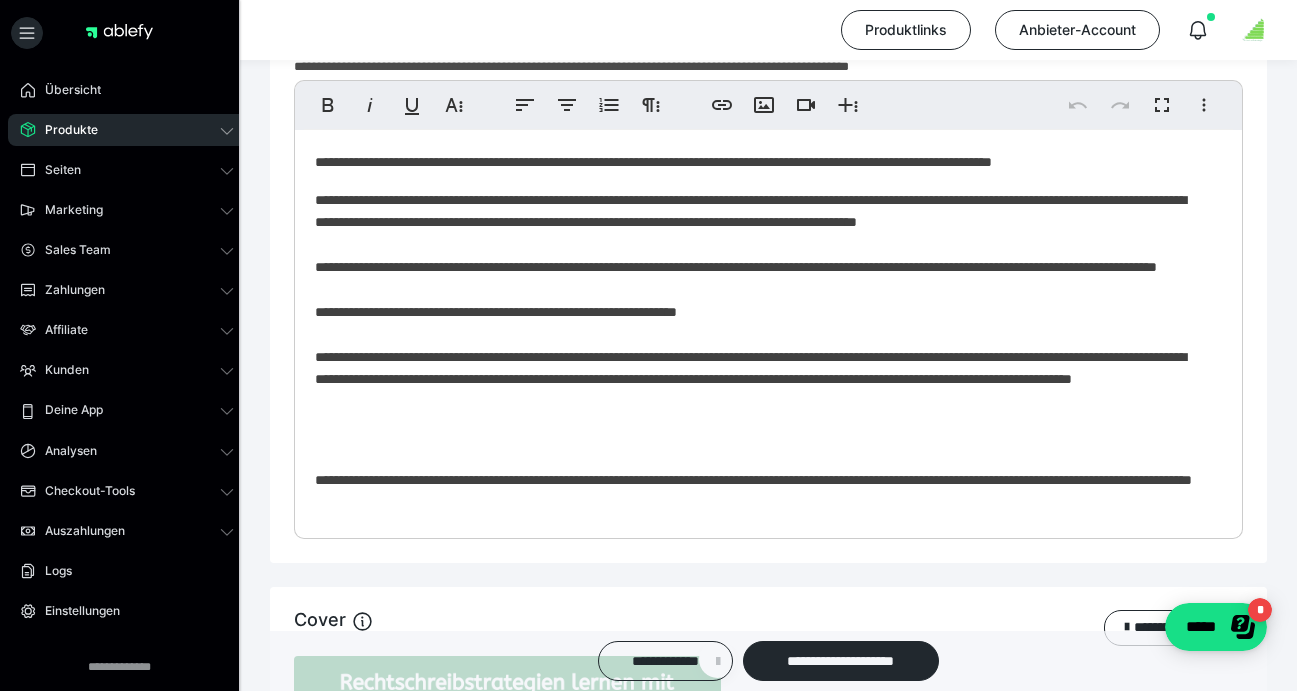 click on "**********" 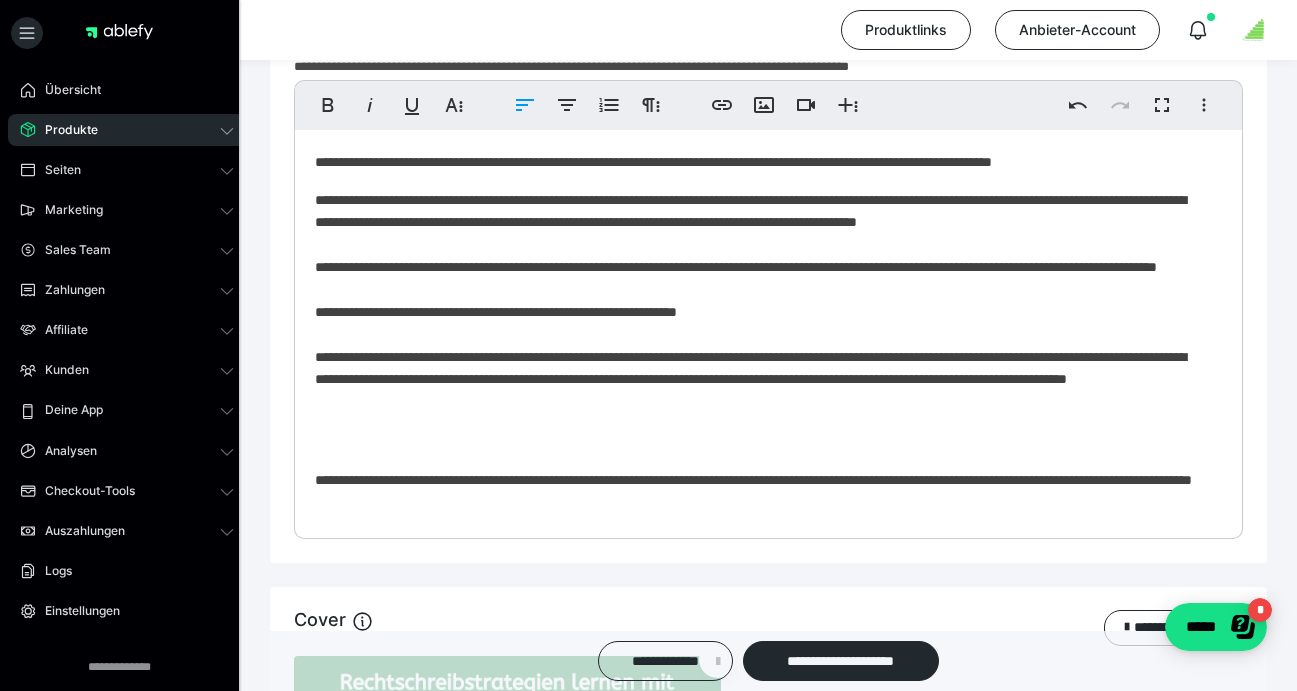click on "**********" at bounding box center (761, 174) 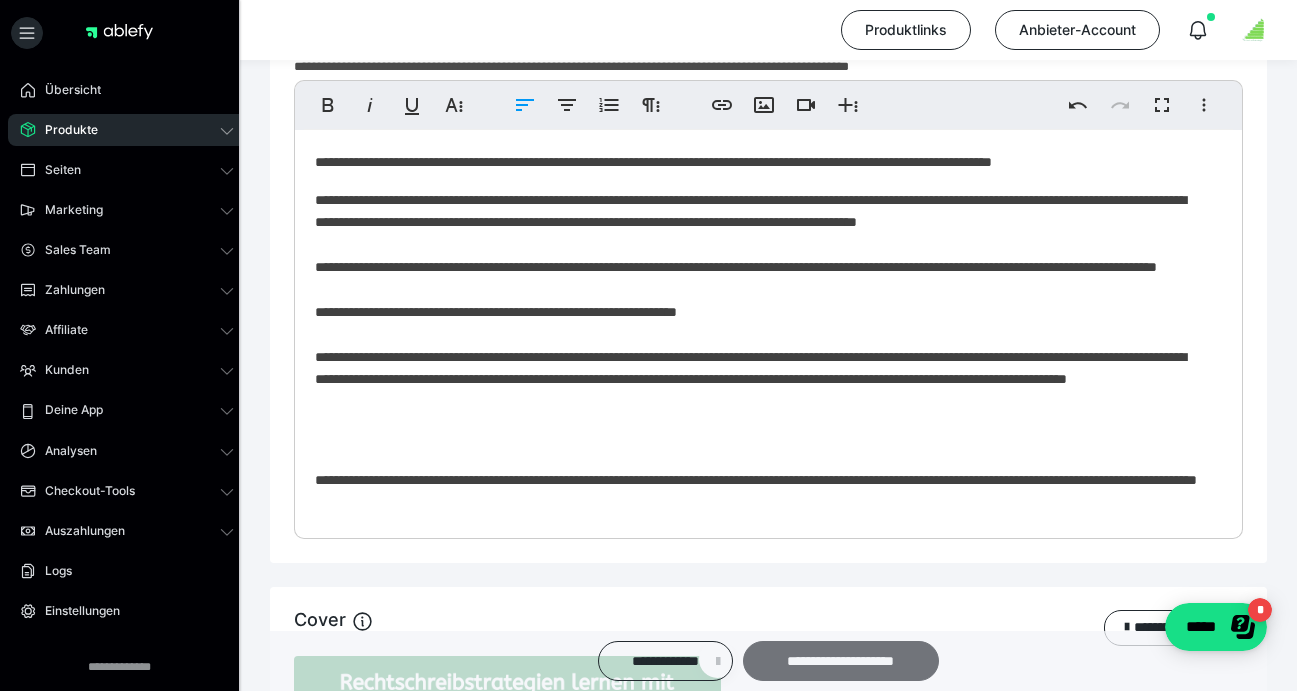 click on "**********" at bounding box center (841, 661) 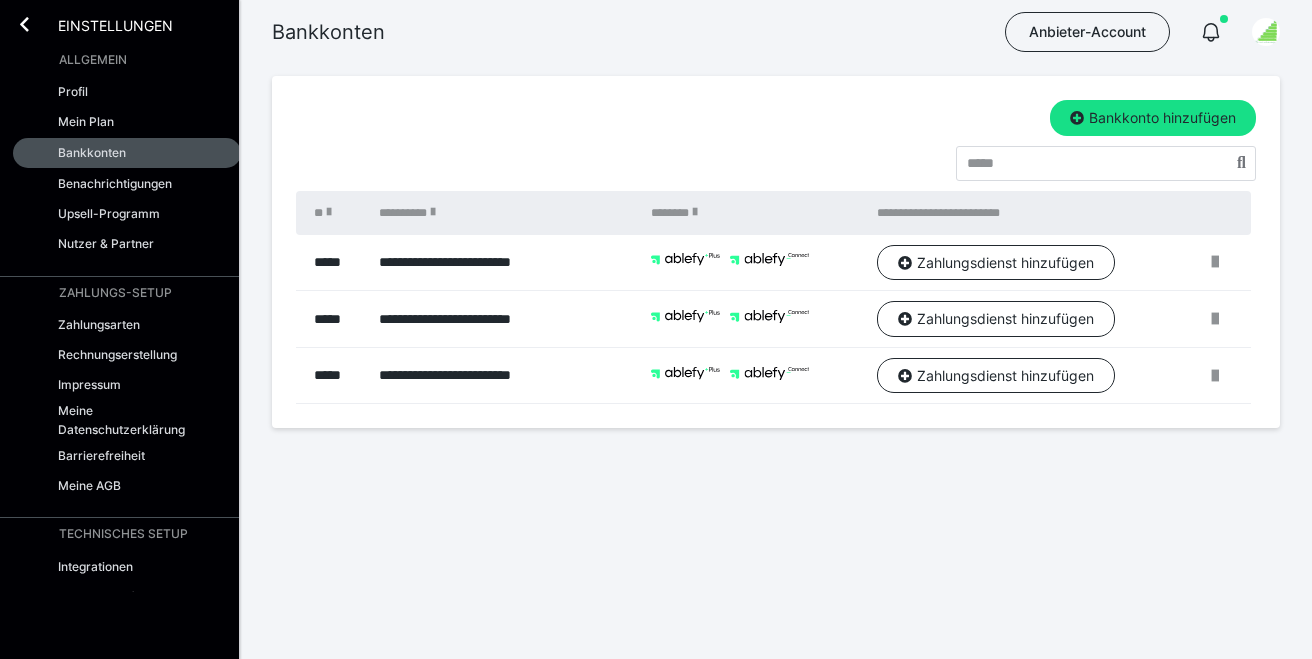 scroll, scrollTop: 0, scrollLeft: 0, axis: both 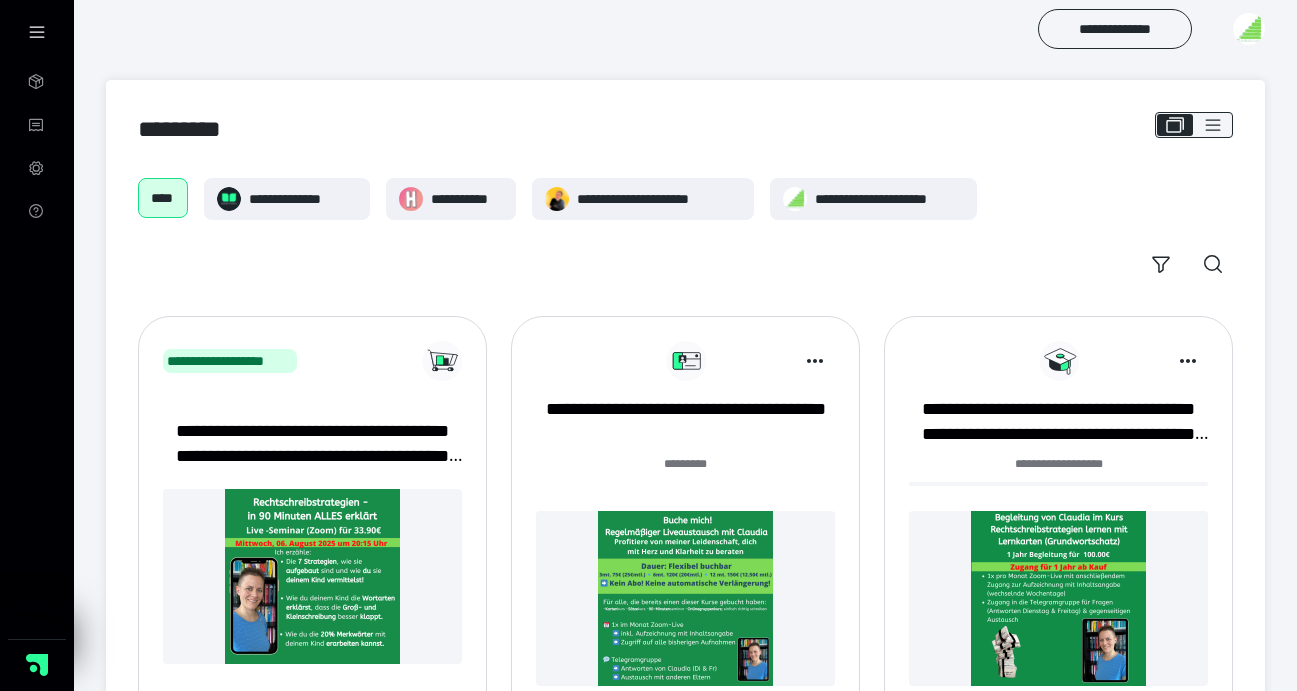 click at bounding box center [1249, 29] 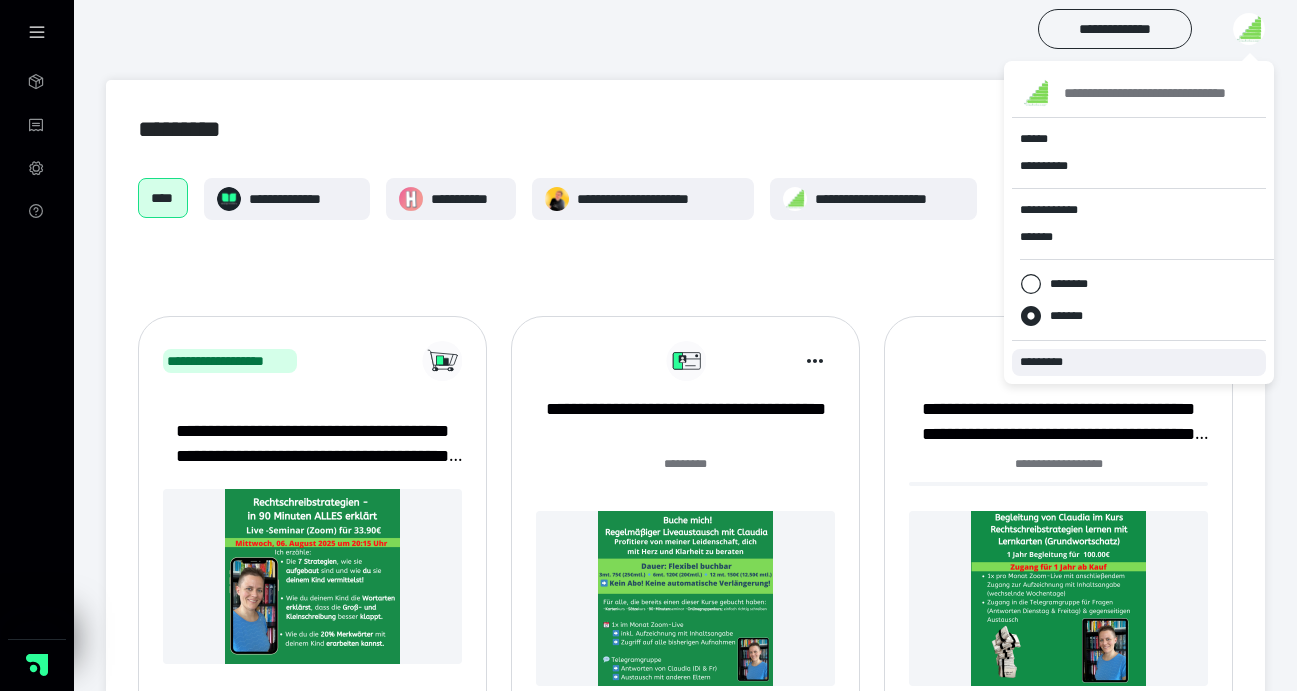 click on "*********" at bounding box center (1050, 362) 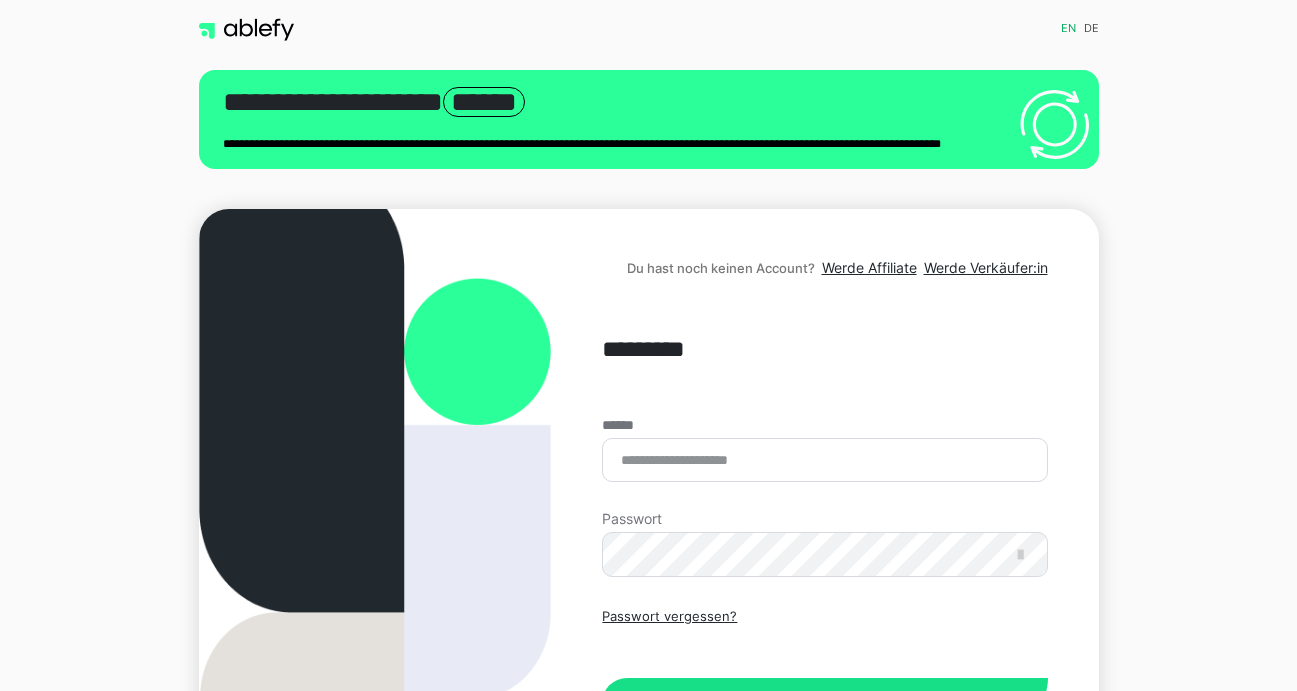scroll, scrollTop: 0, scrollLeft: 0, axis: both 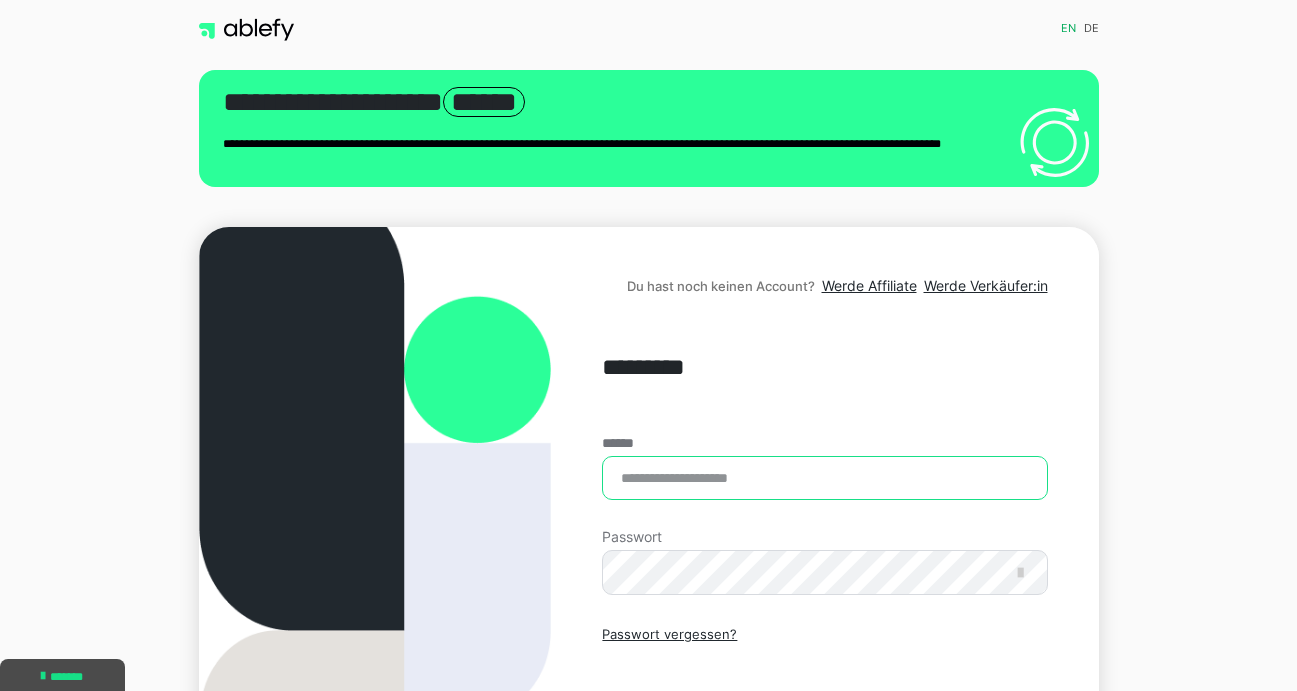 type on "**********" 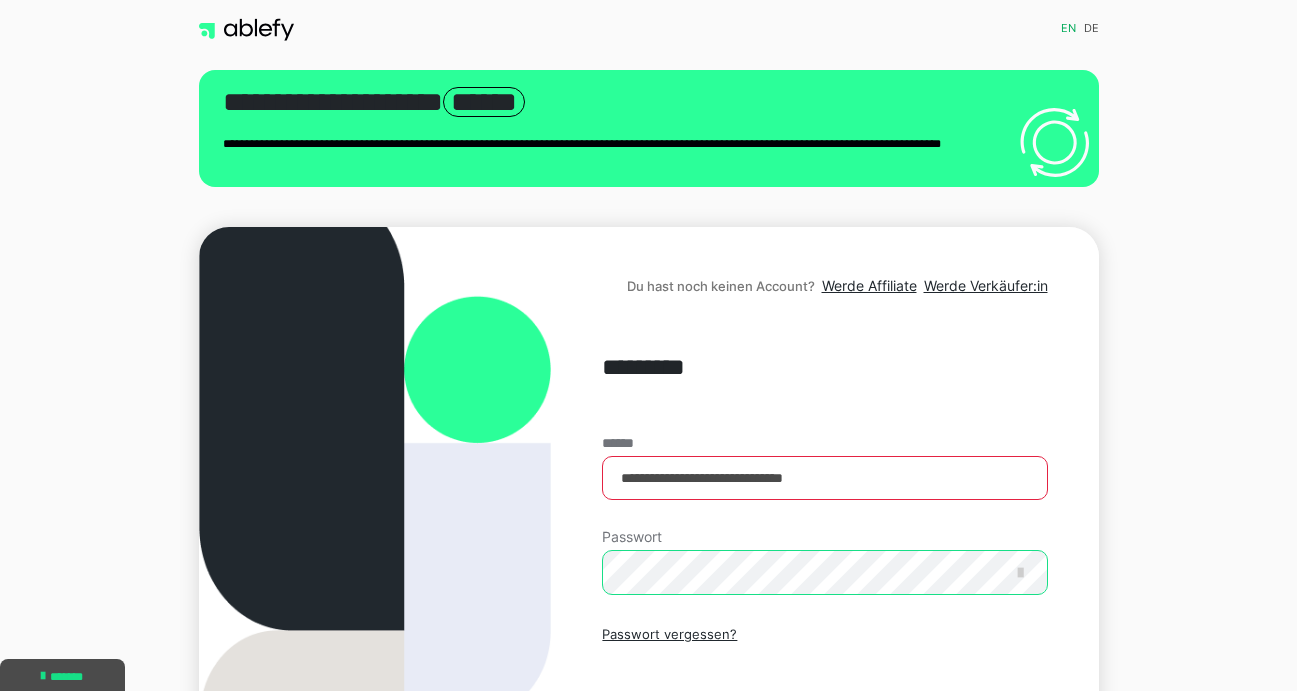 click on "Einloggen" at bounding box center [824, 721] 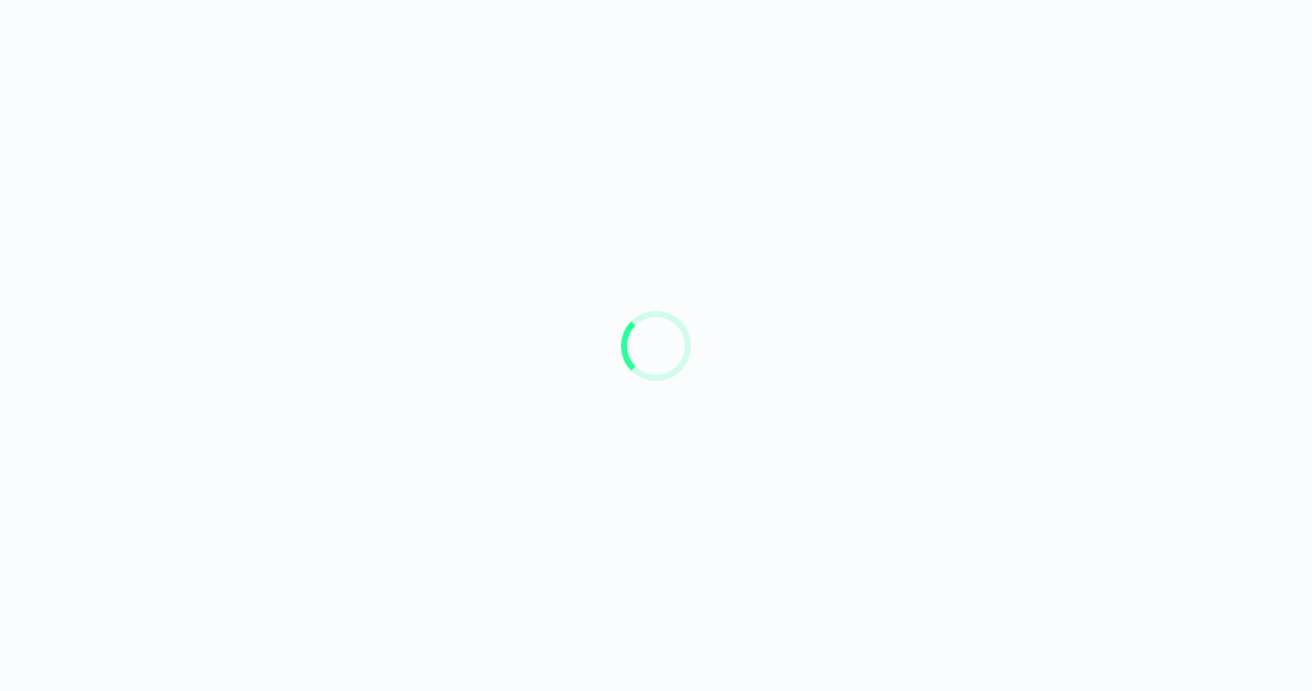 scroll, scrollTop: 0, scrollLeft: 0, axis: both 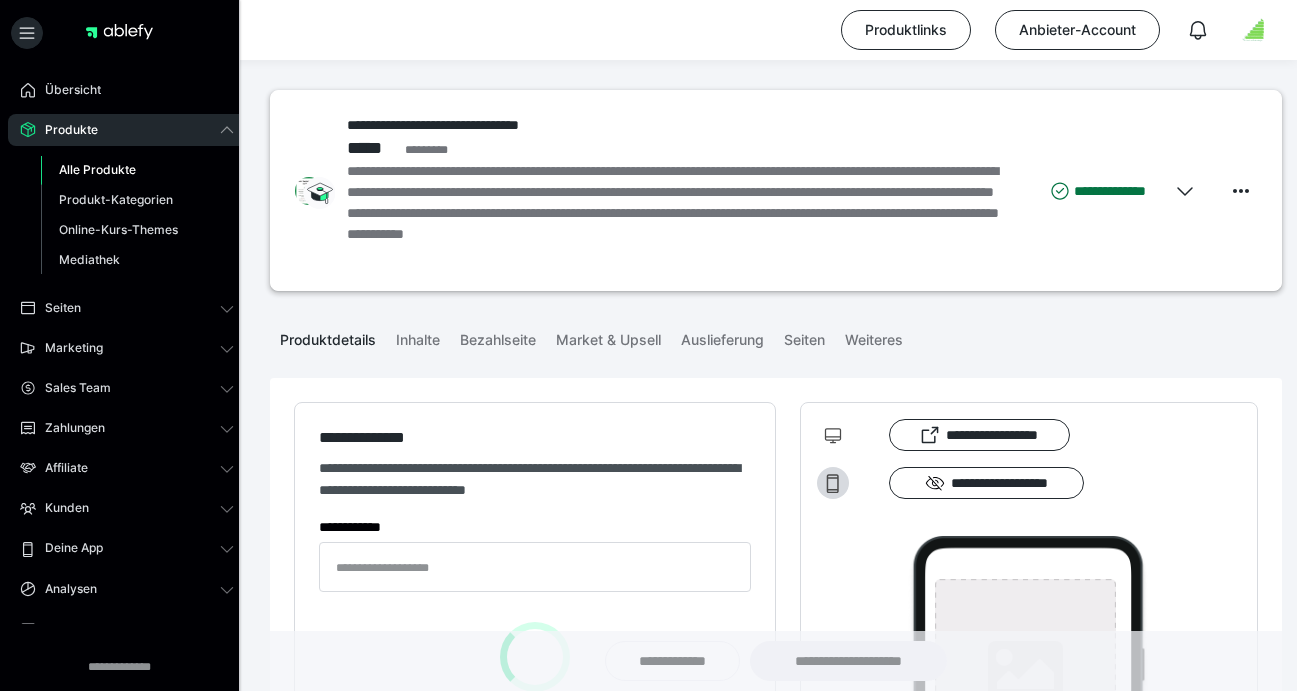 type on "**********" 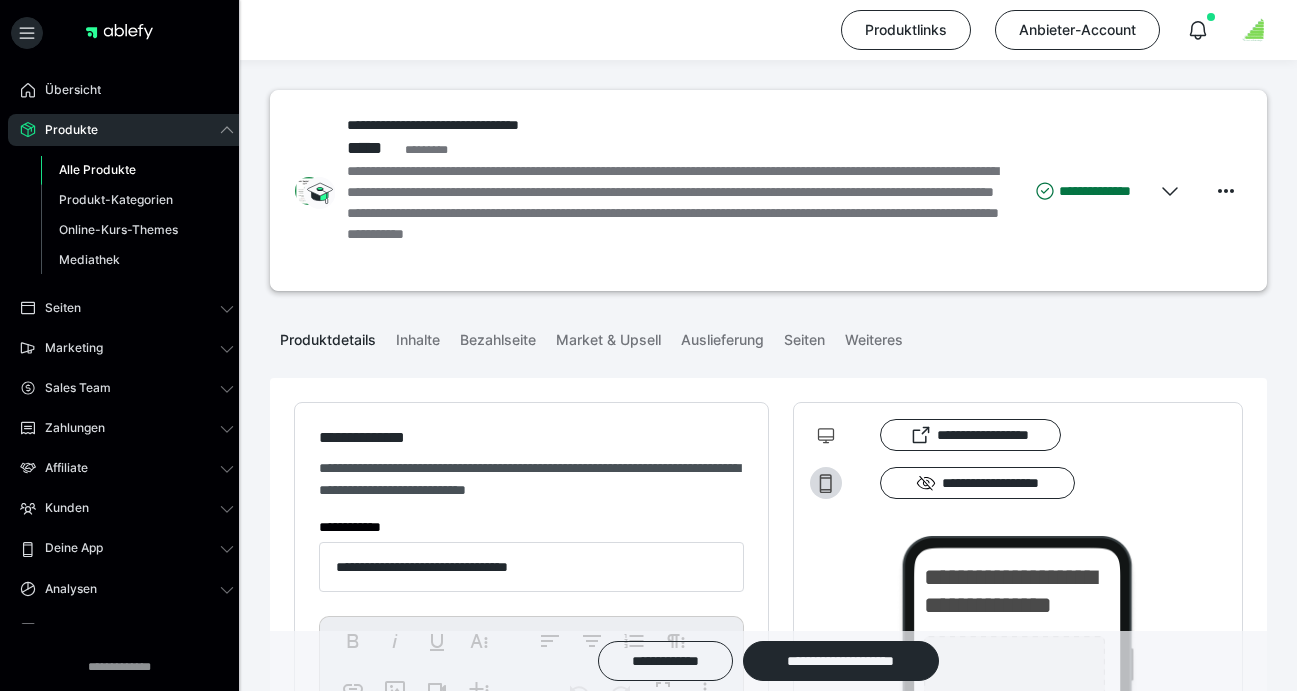 type on "**********" 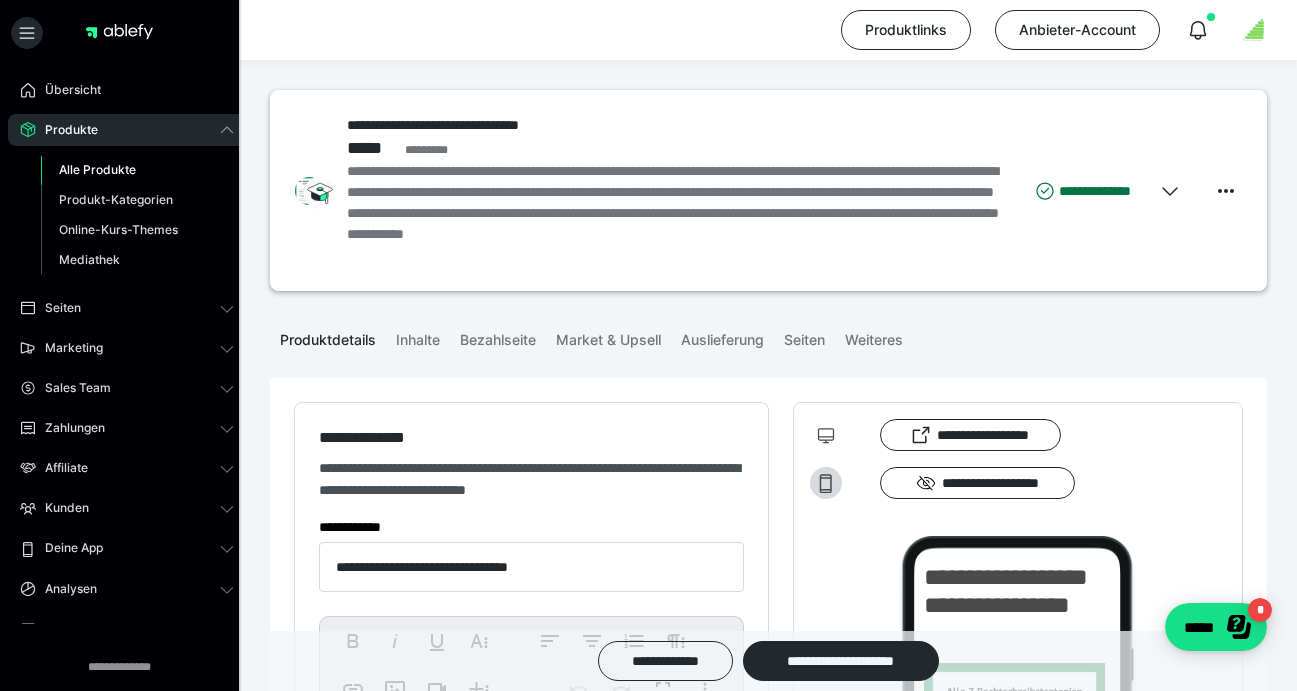 scroll, scrollTop: 0, scrollLeft: 0, axis: both 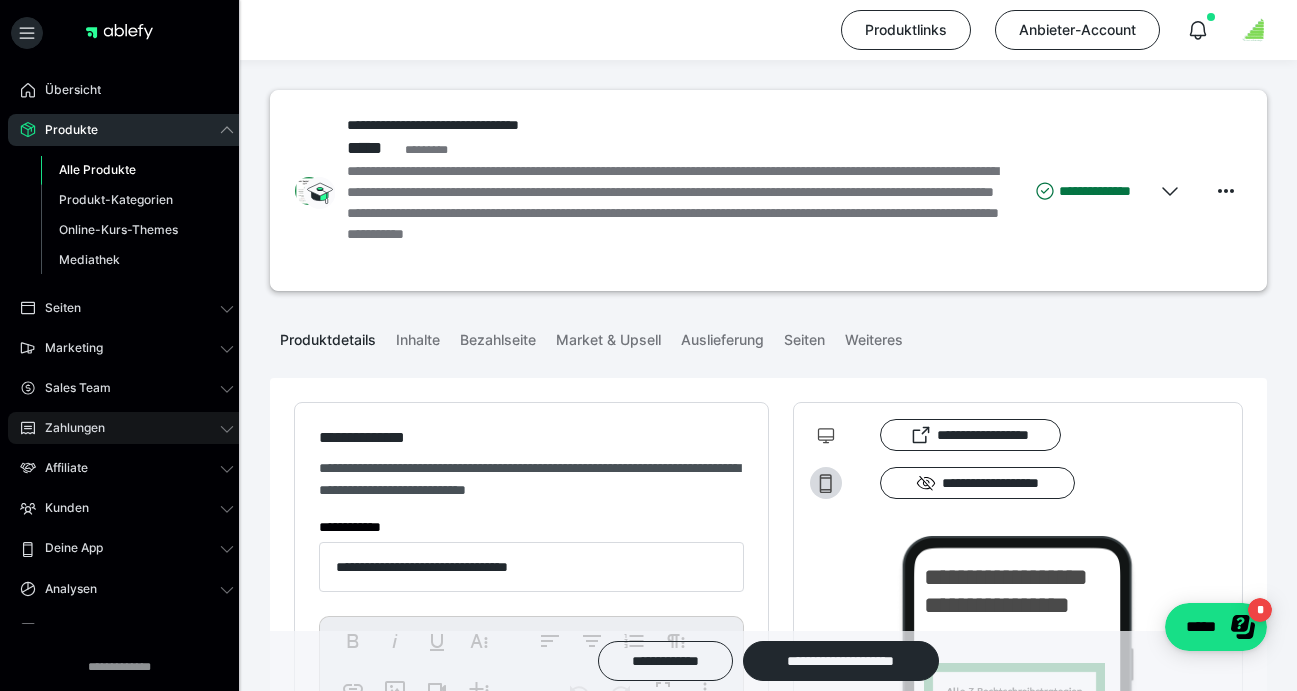 click on "Zahlungen" at bounding box center [68, 428] 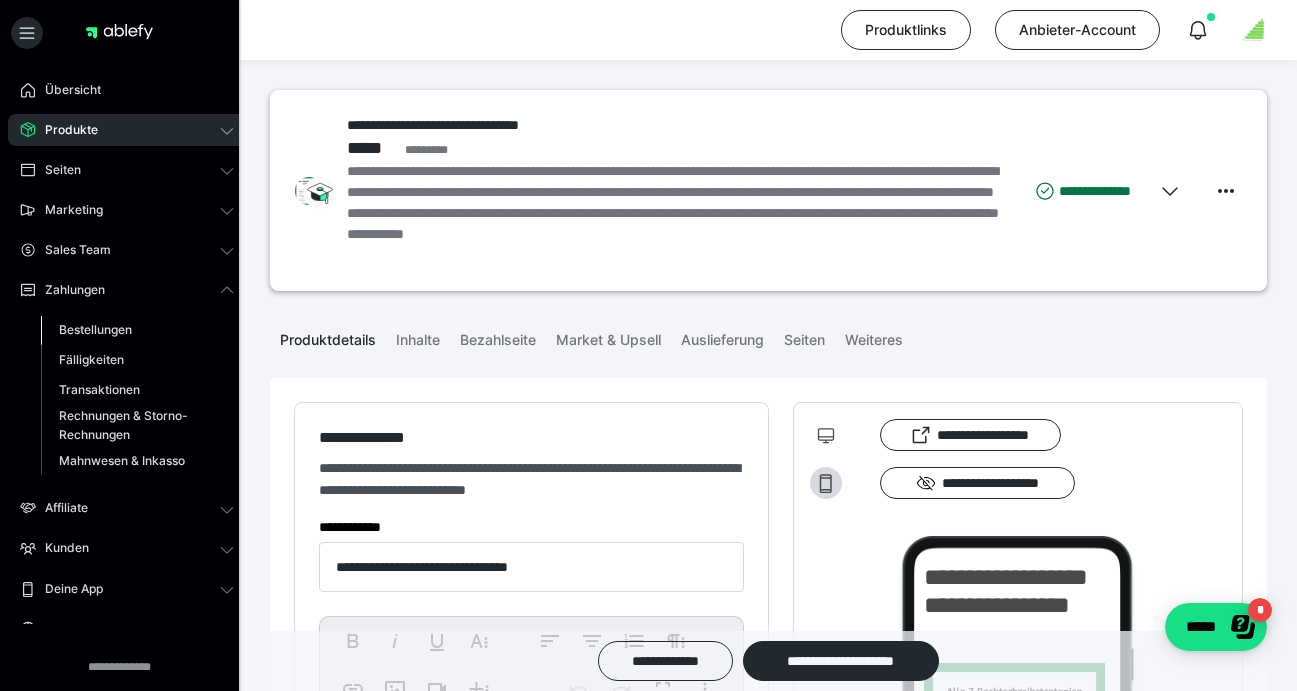 click on "Bestellungen" at bounding box center (95, 329) 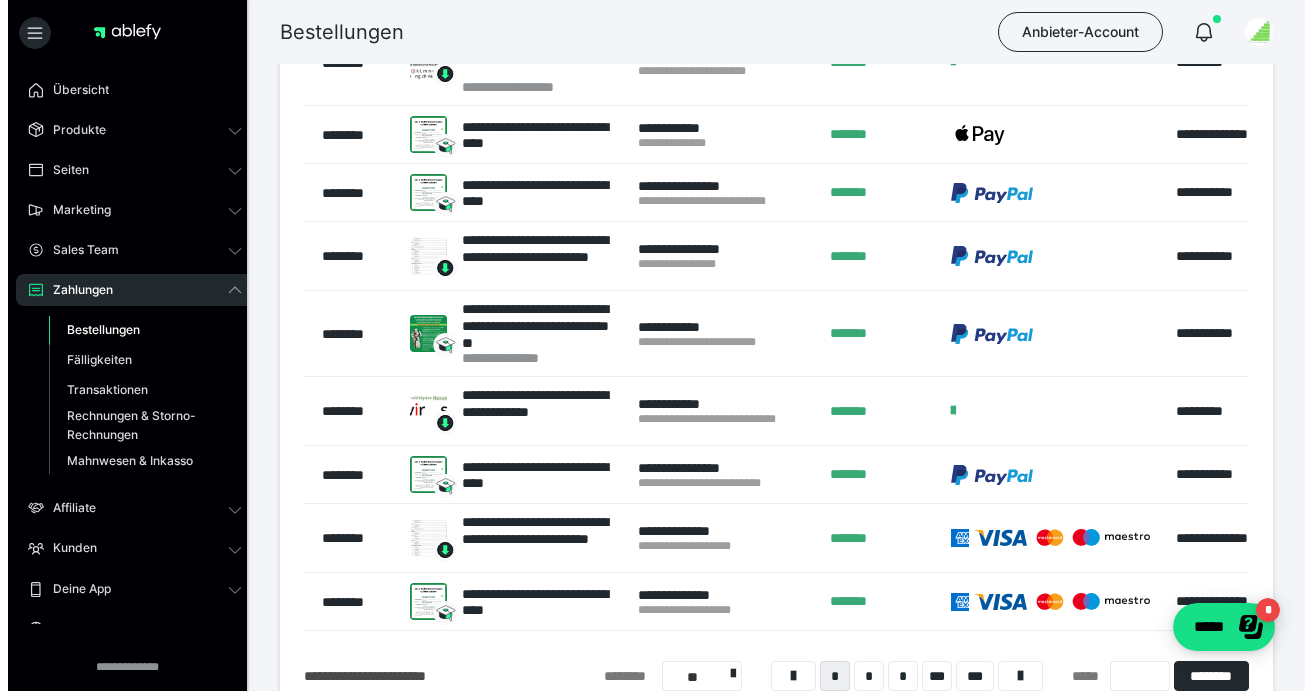 scroll, scrollTop: 0, scrollLeft: 0, axis: both 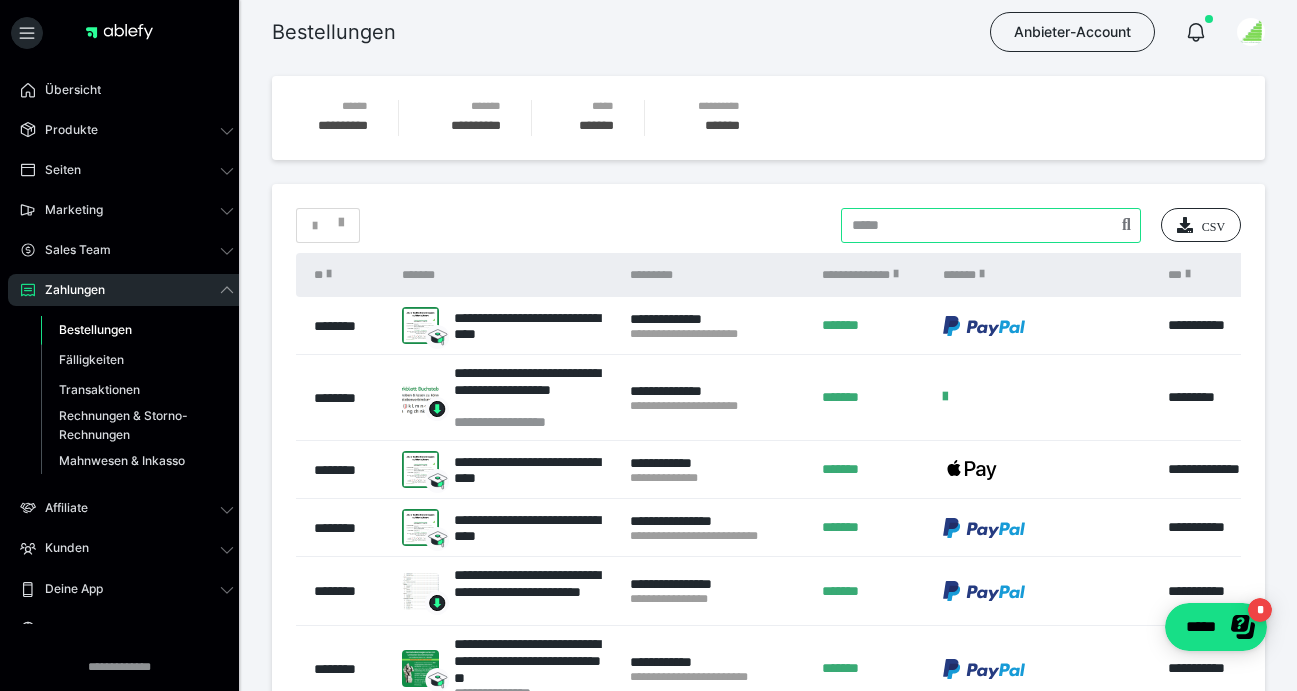 click at bounding box center [991, 225] 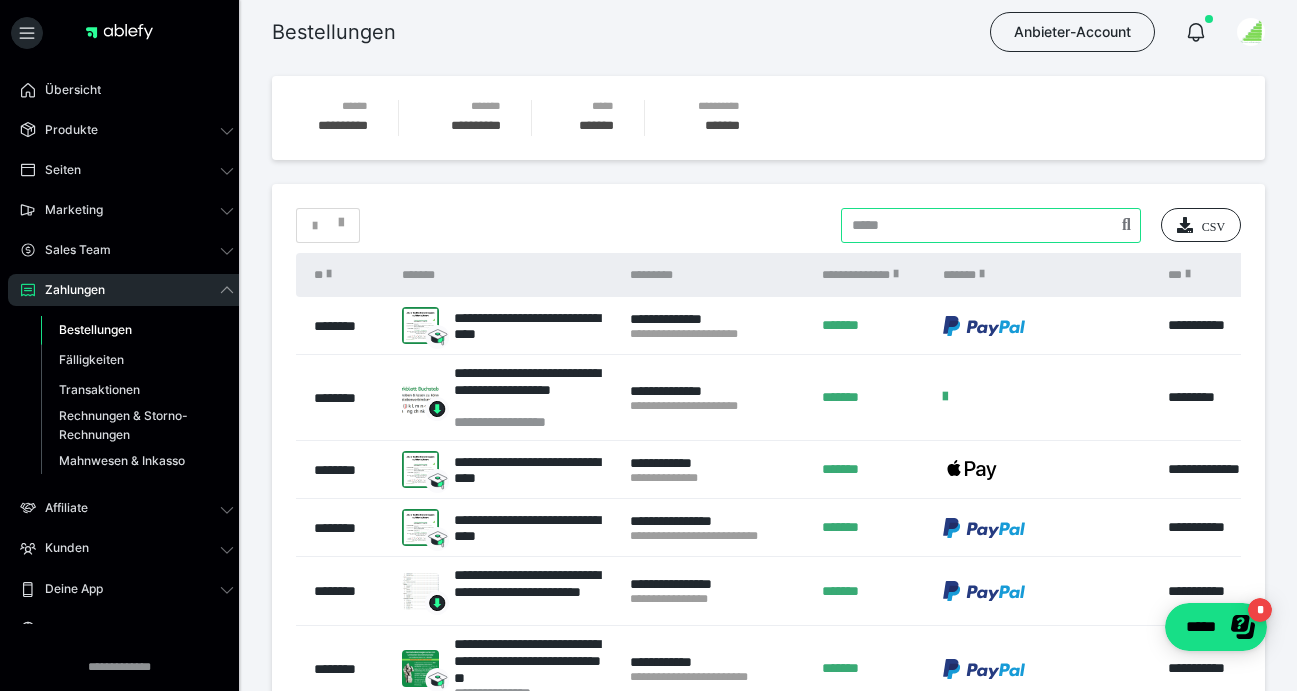 paste on "**********" 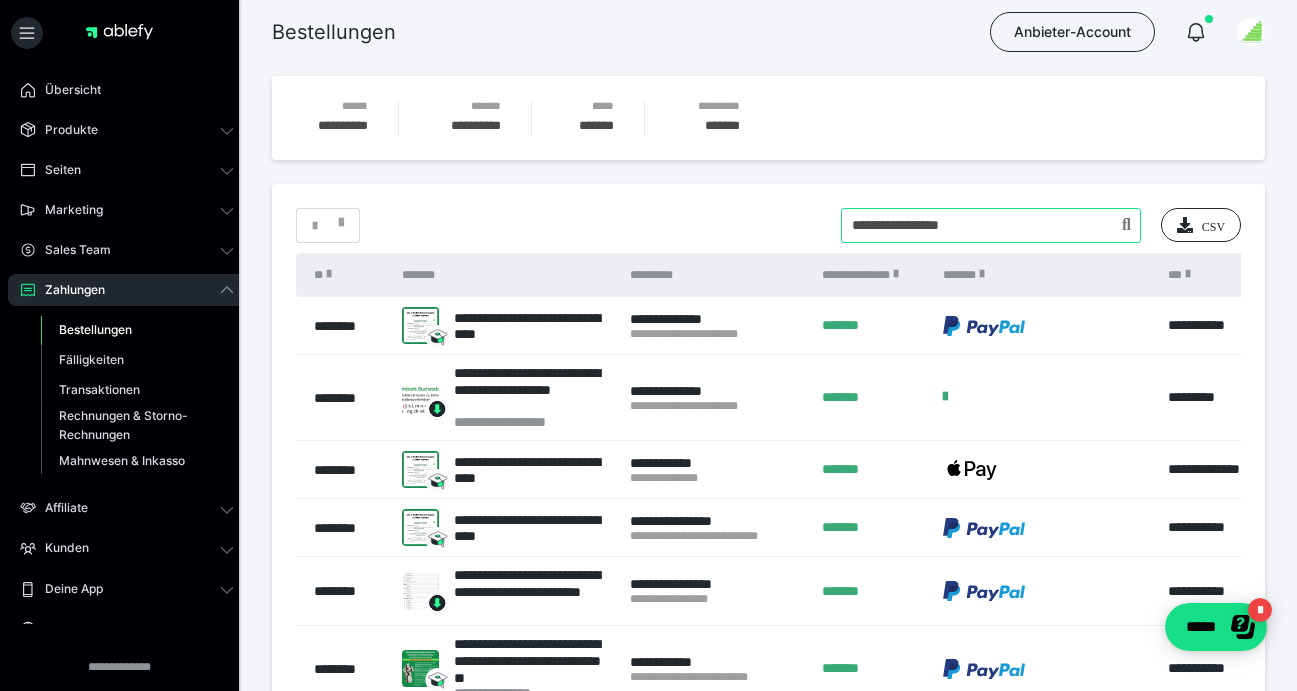 type on "**********" 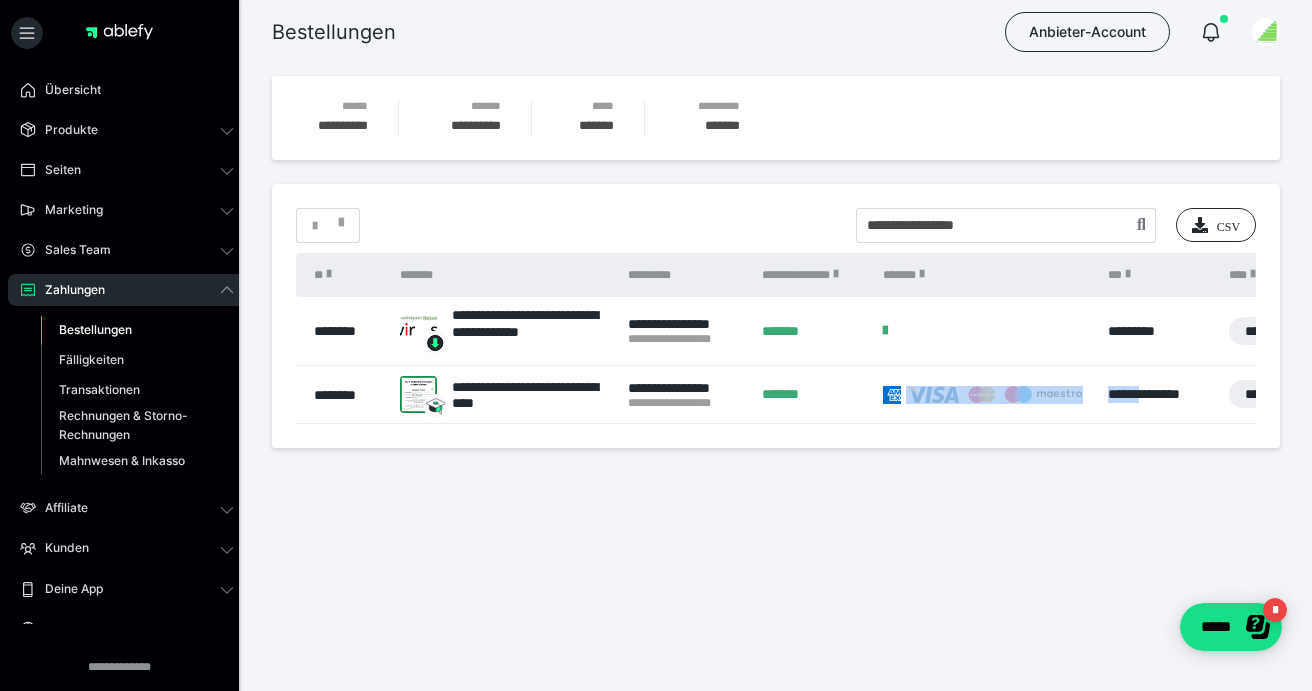 drag, startPoint x: 1148, startPoint y: 396, endPoint x: 1055, endPoint y: 399, distance: 93.04838 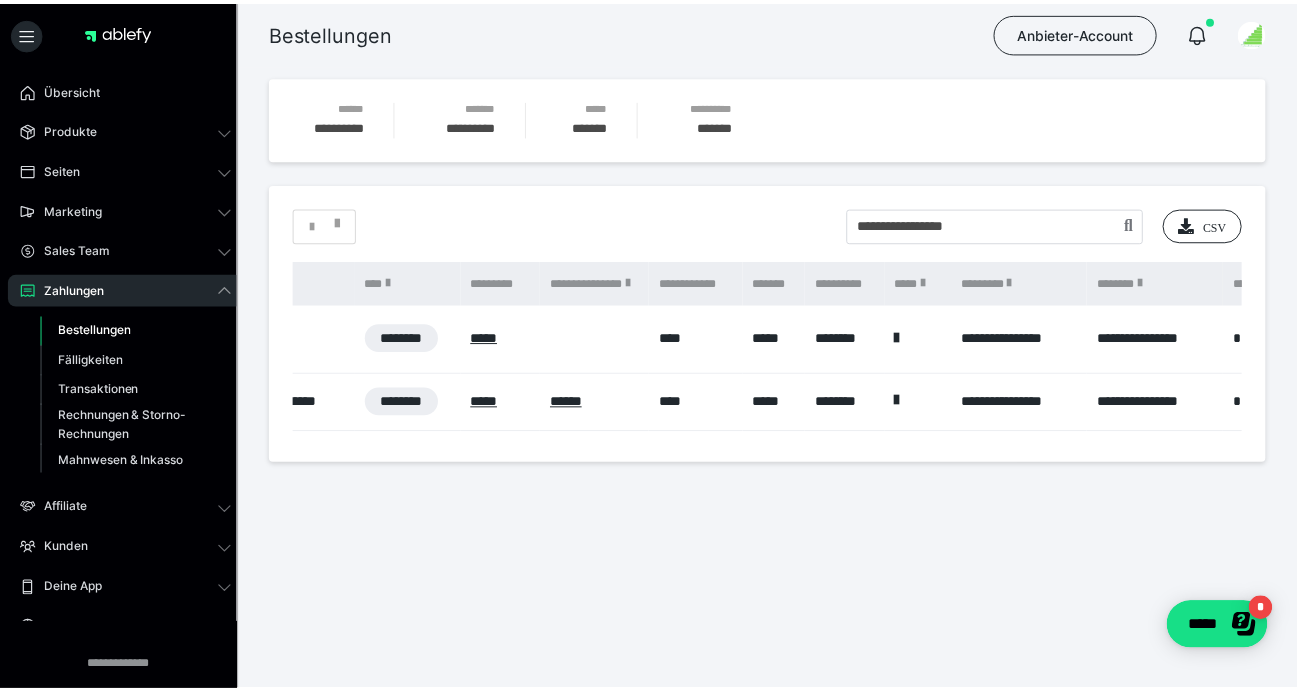scroll, scrollTop: 0, scrollLeft: 860, axis: horizontal 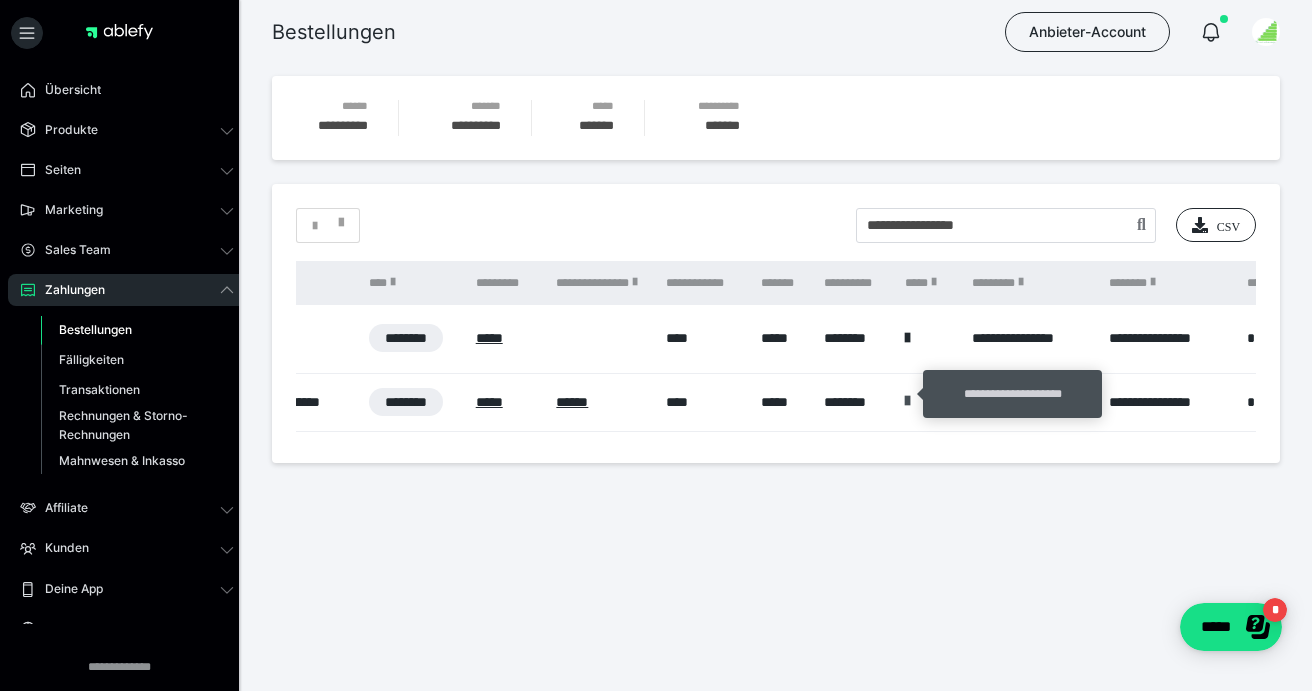 click at bounding box center (907, 401) 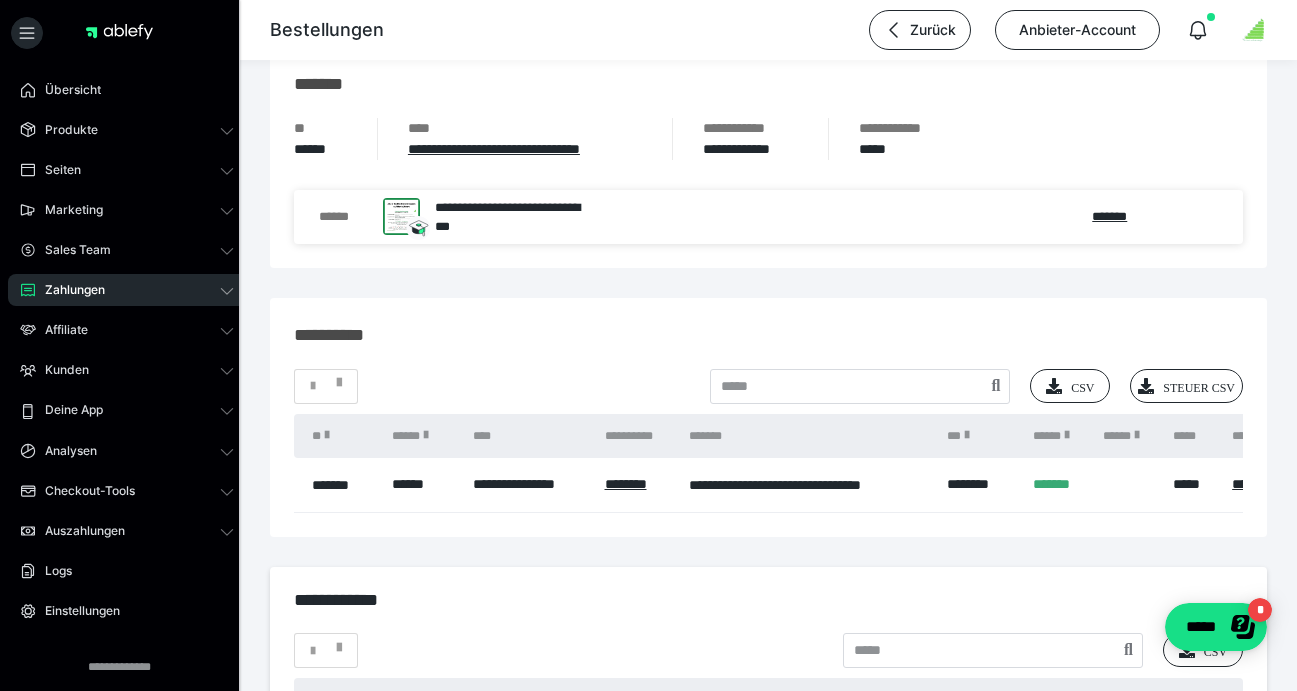 scroll, scrollTop: 1376, scrollLeft: 0, axis: vertical 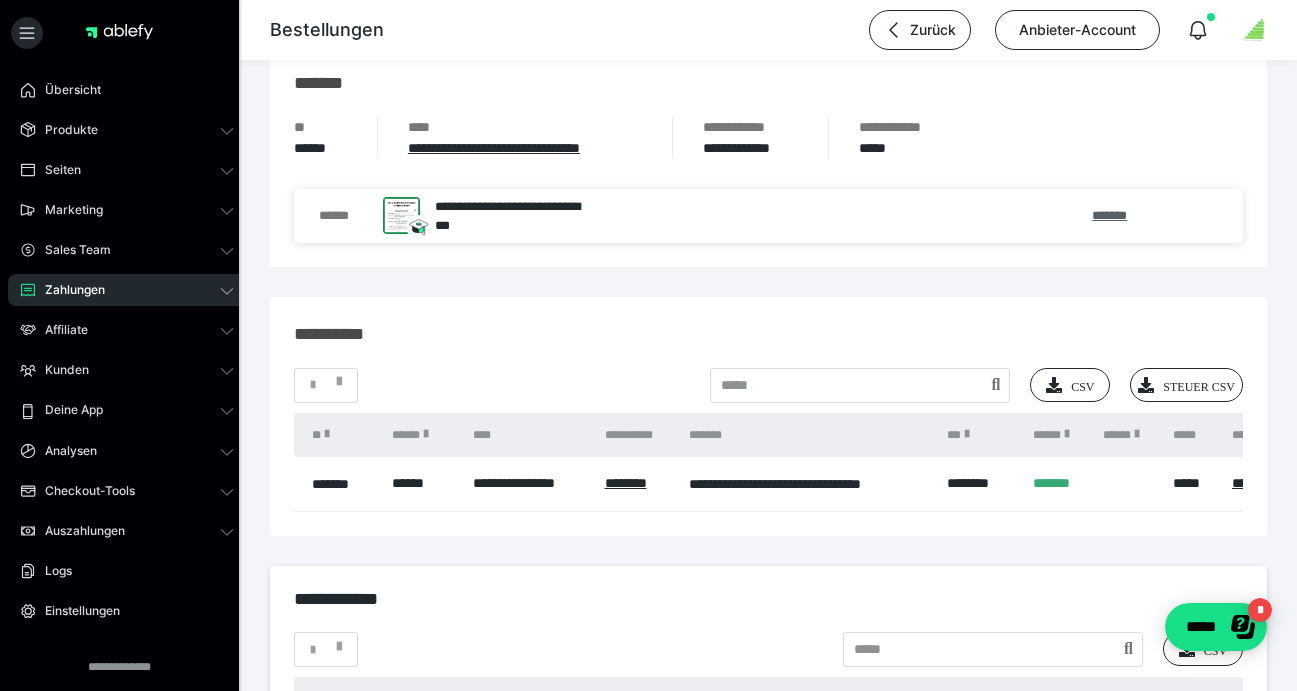 click on "*******" at bounding box center (1109, 215) 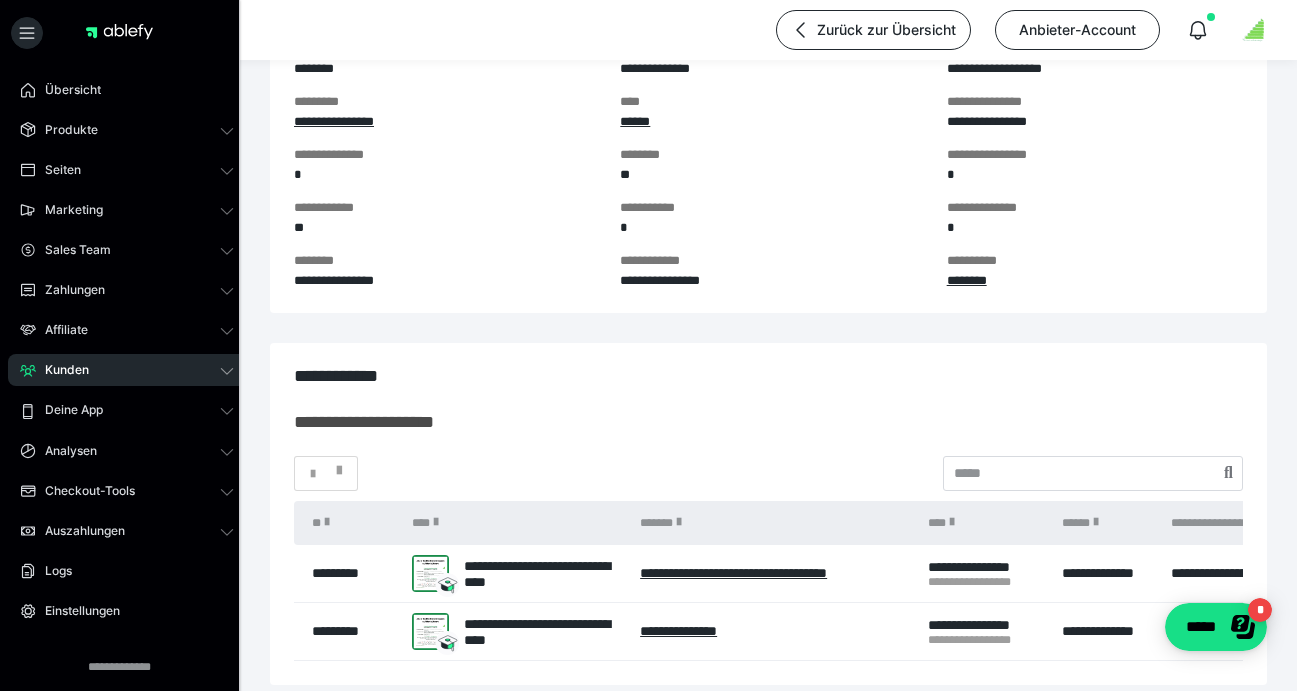 scroll, scrollTop: 0, scrollLeft: 0, axis: both 